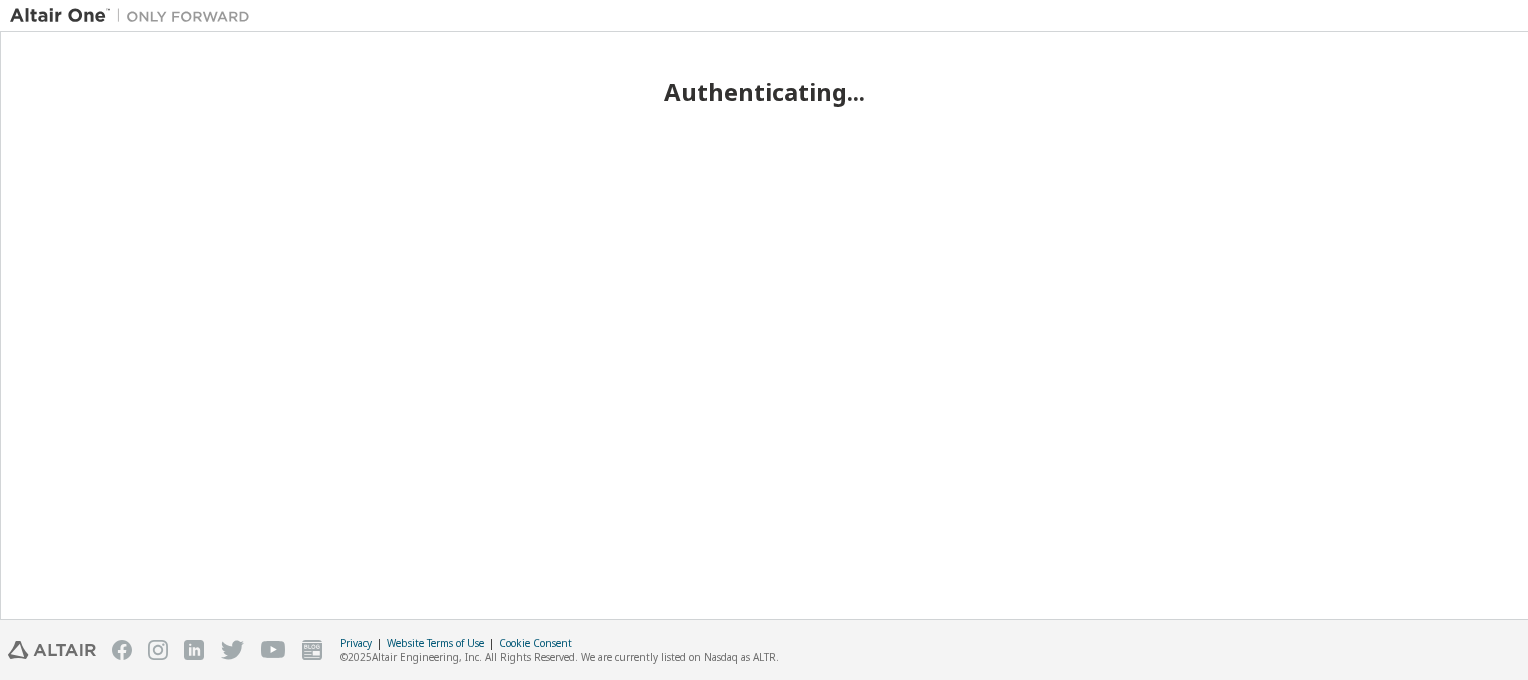 scroll, scrollTop: 0, scrollLeft: 0, axis: both 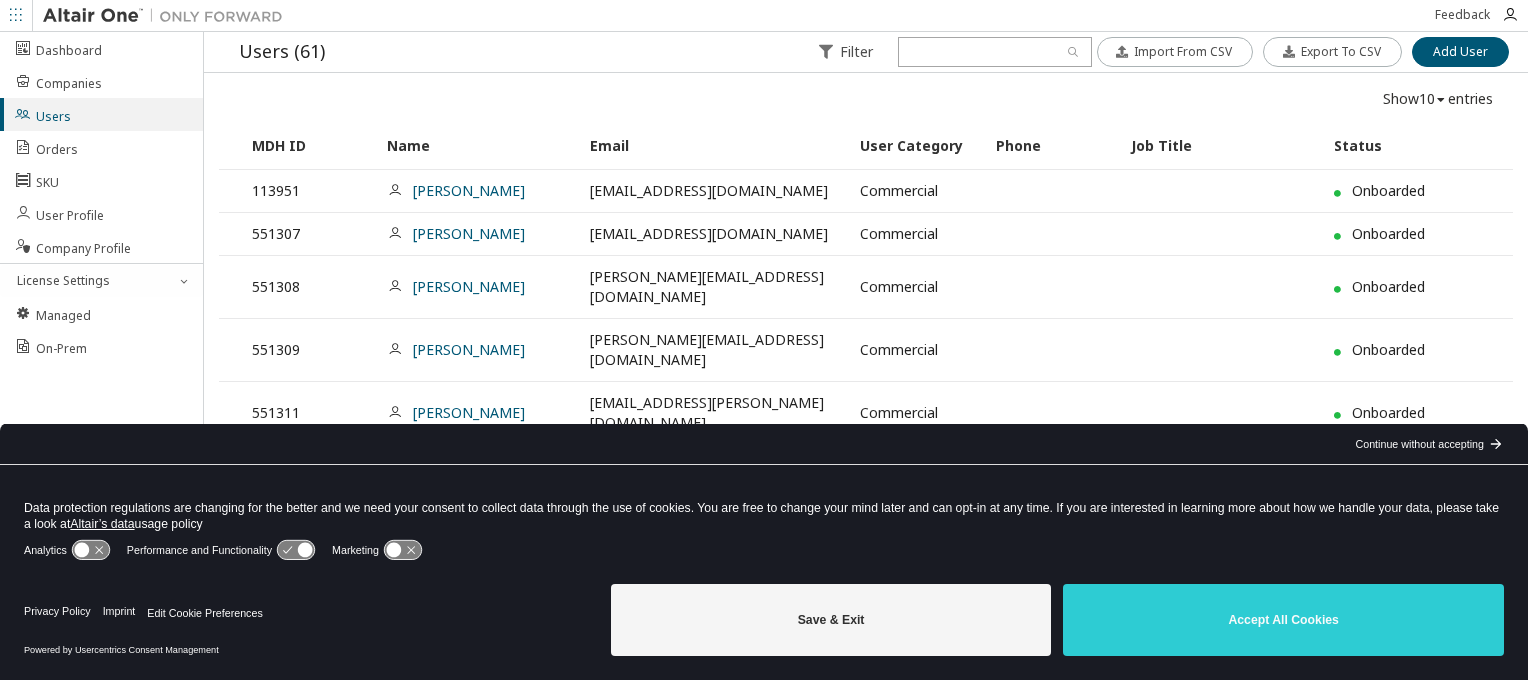 click on "Accept All Cookies" at bounding box center (1283, 620) 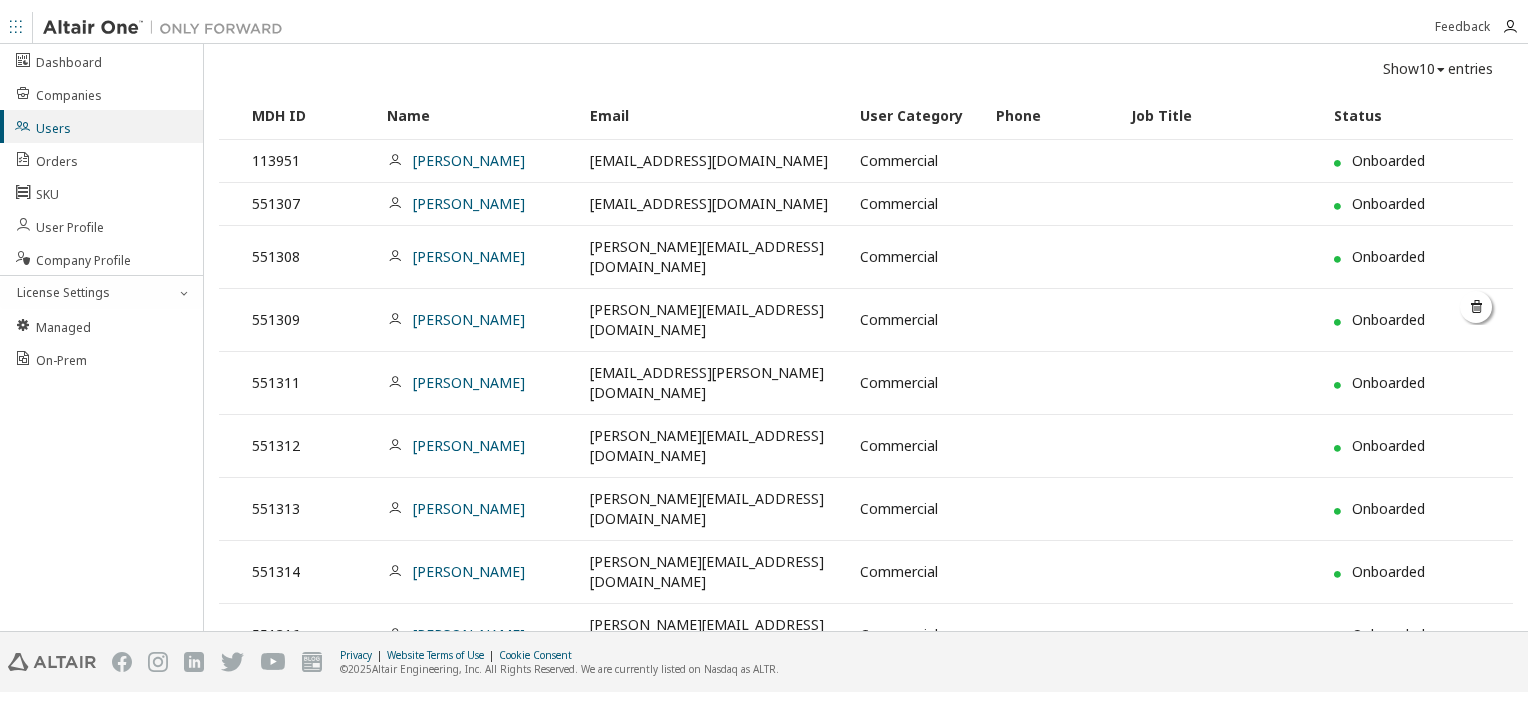 scroll, scrollTop: 0, scrollLeft: 0, axis: both 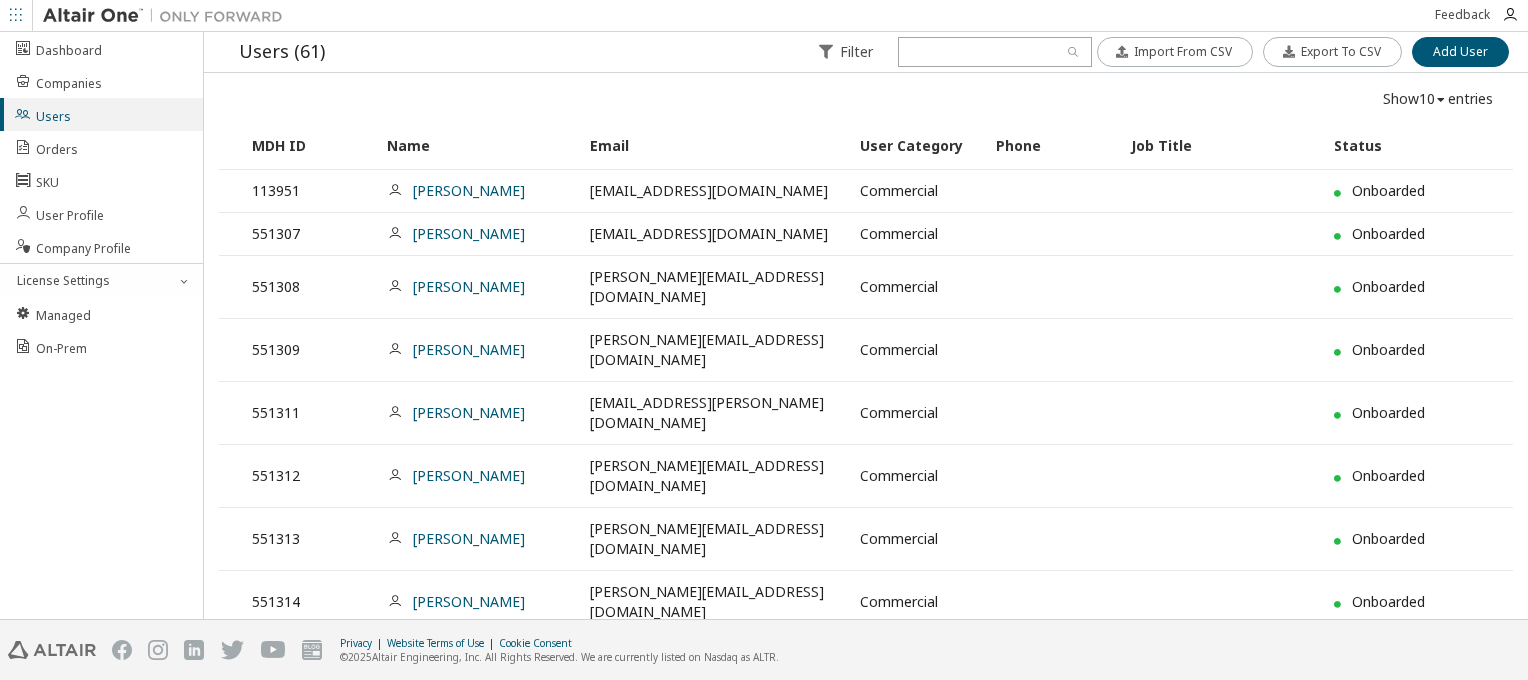 click on "10" at bounding box center (1427, 99) 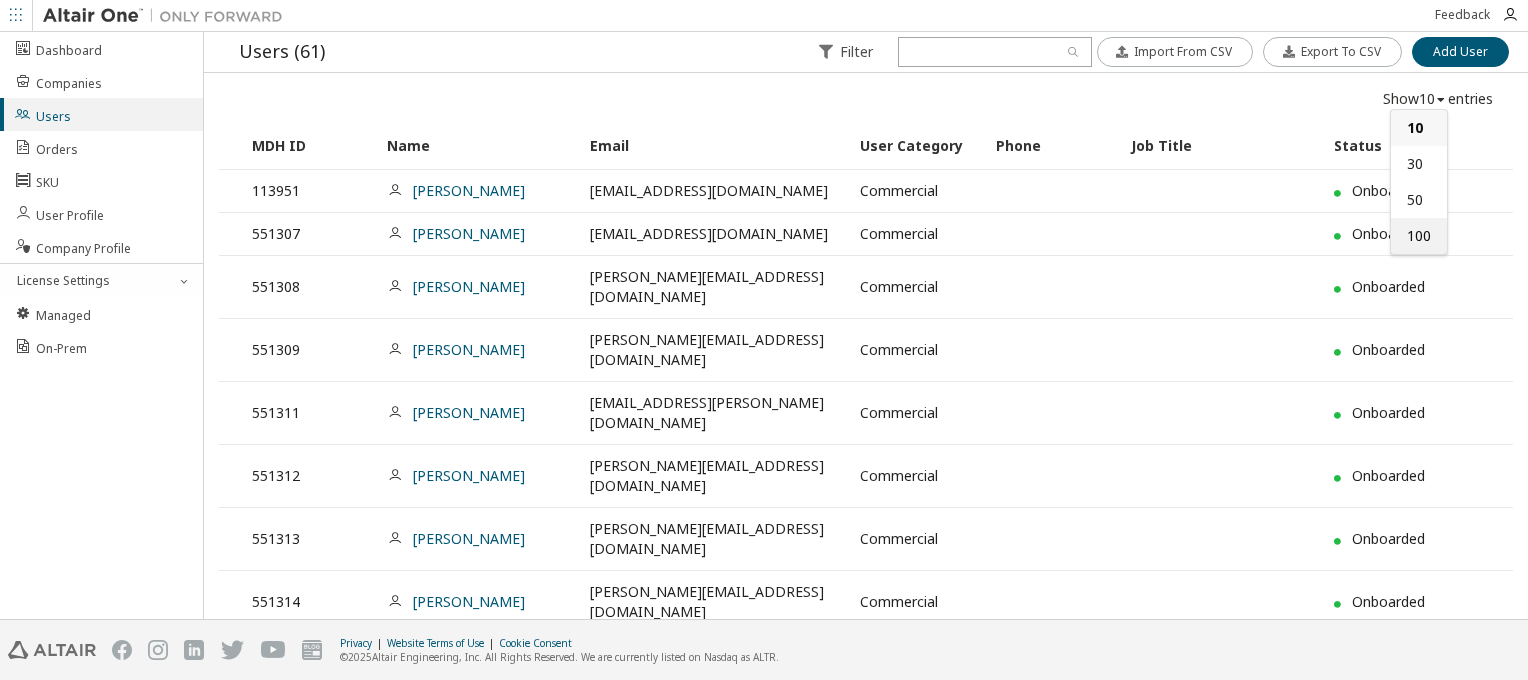 click on "100" at bounding box center (1419, 235) 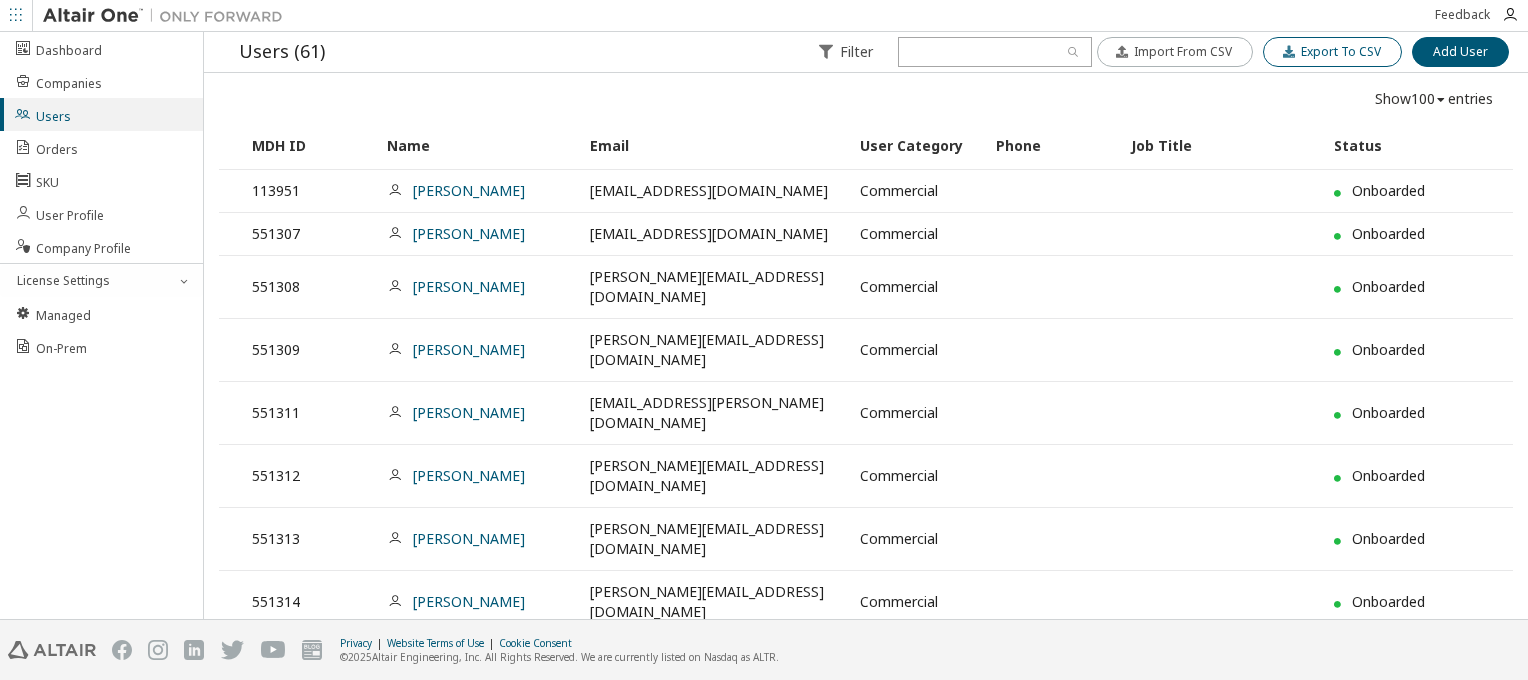 click on "Export To CSV" at bounding box center (1341, 51) 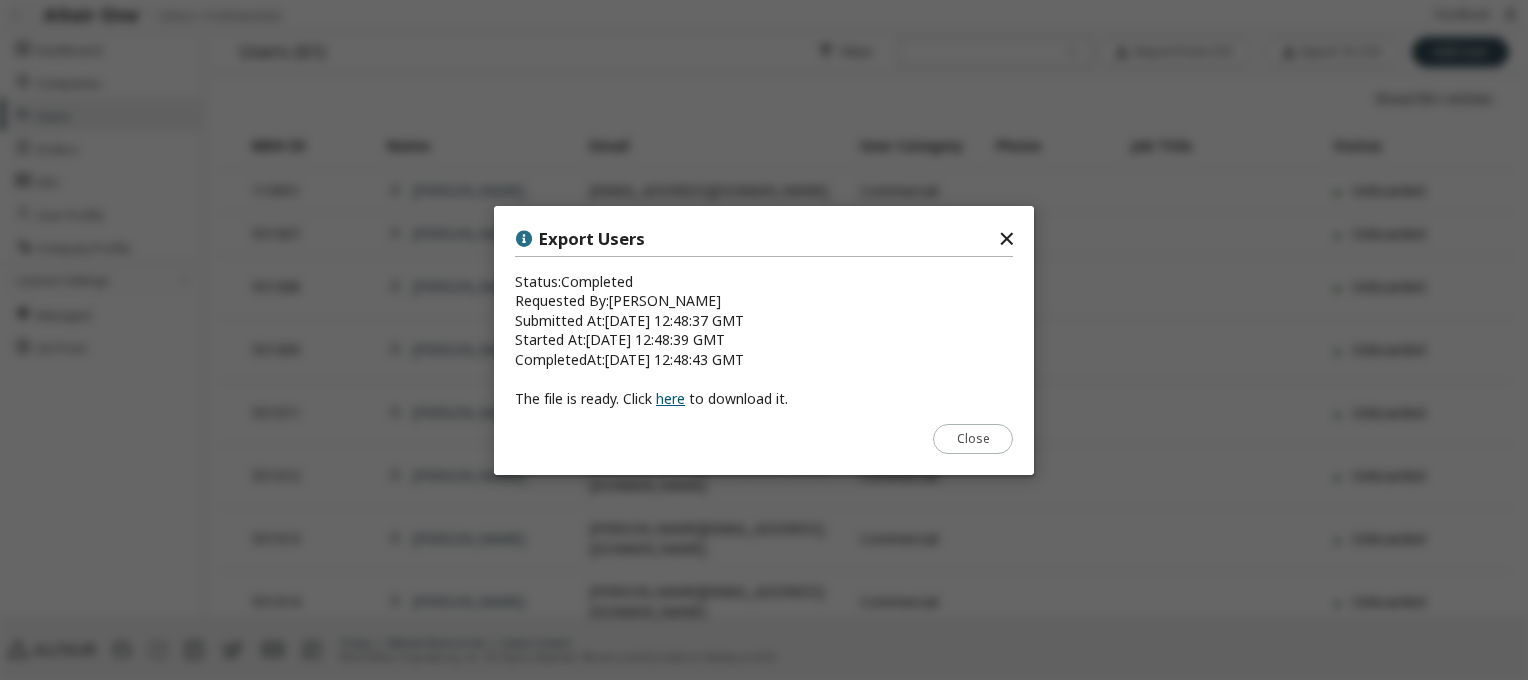 click on "here" at bounding box center [670, 398] 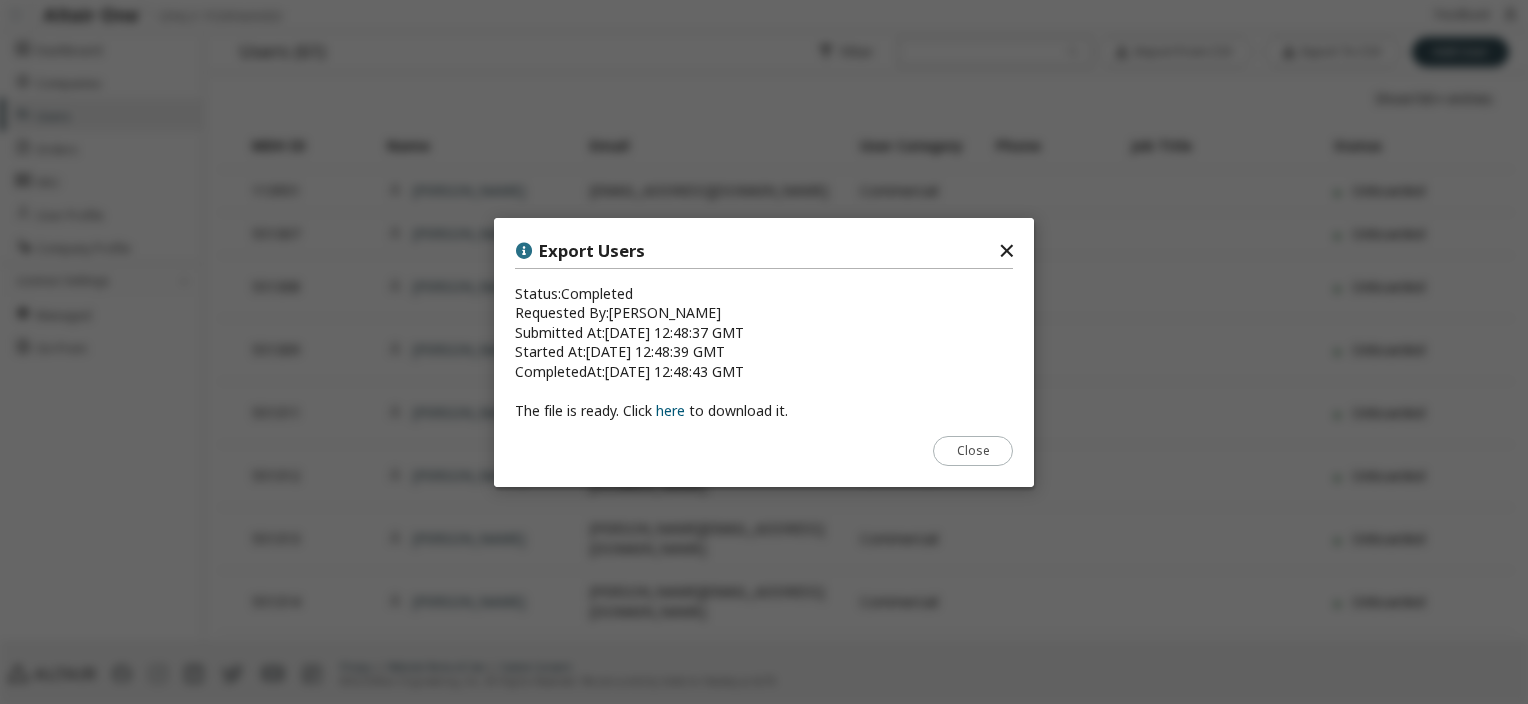 click on "Close" at bounding box center (973, 450) 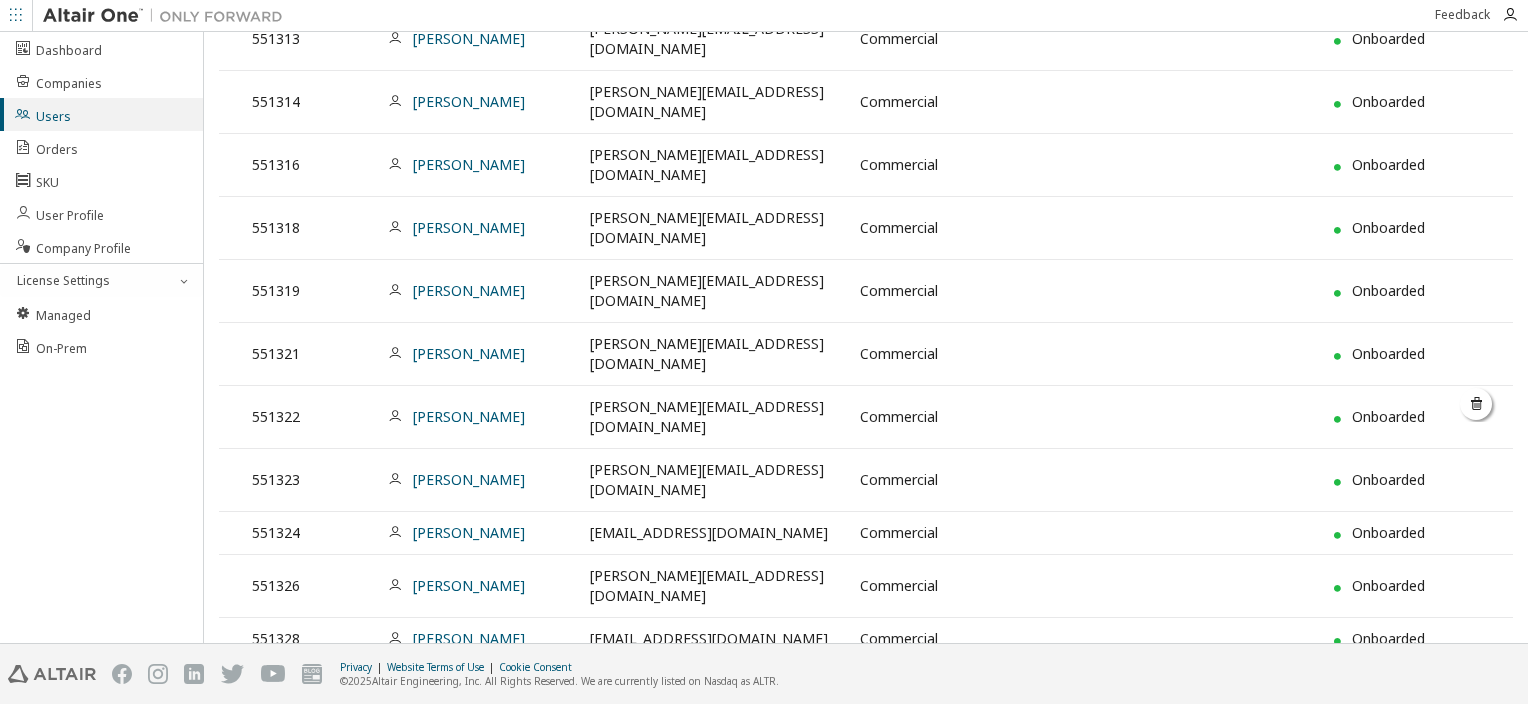 scroll, scrollTop: 0, scrollLeft: 0, axis: both 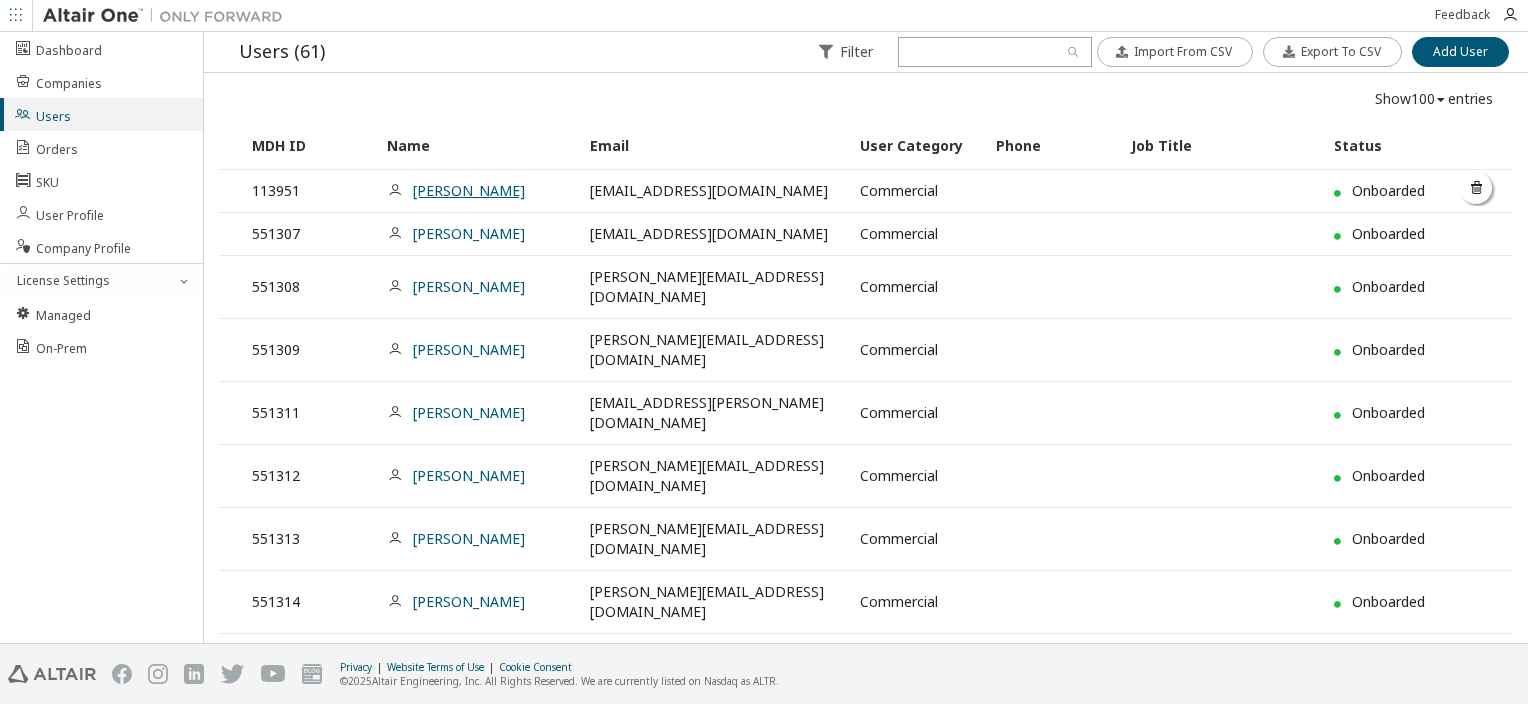 click on "Danilo Col" at bounding box center (469, 190) 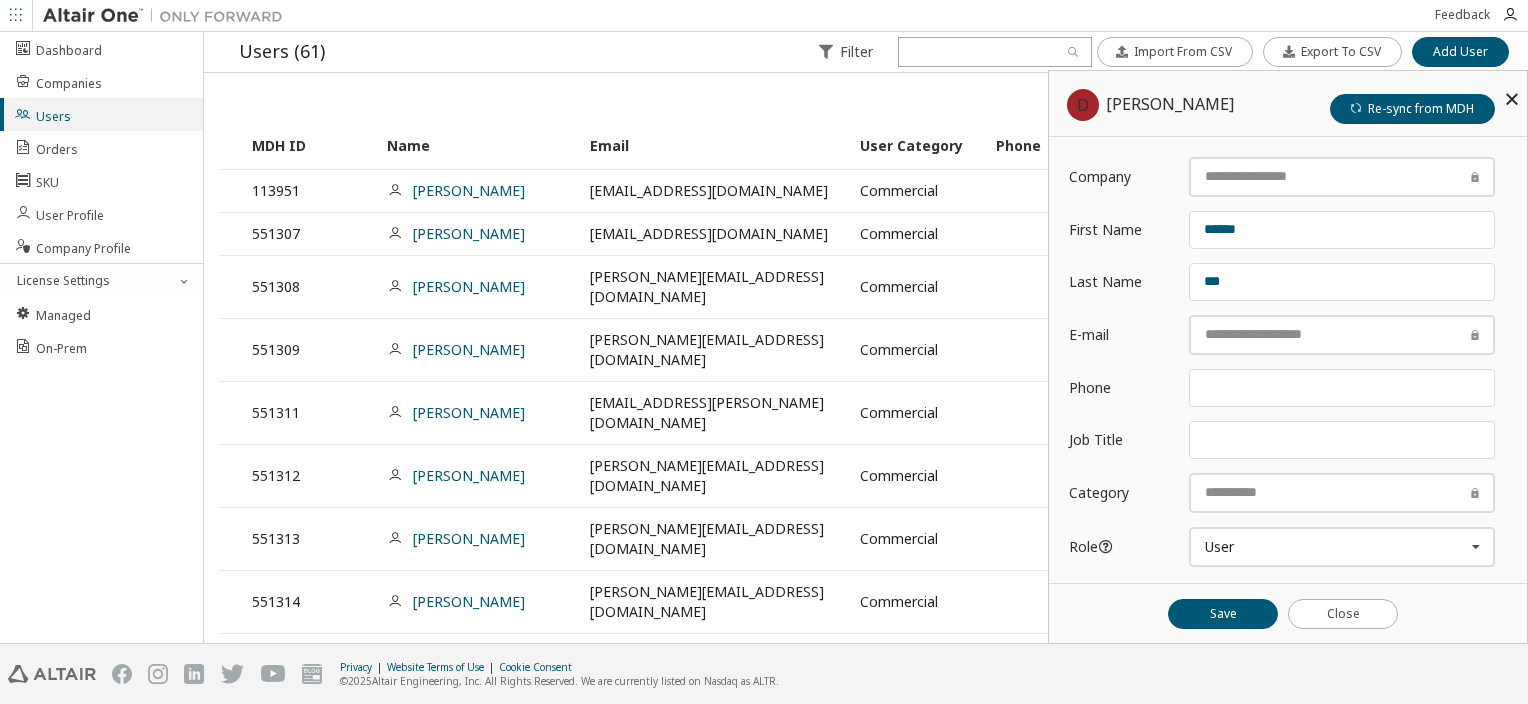 scroll, scrollTop: 0, scrollLeft: 0, axis: both 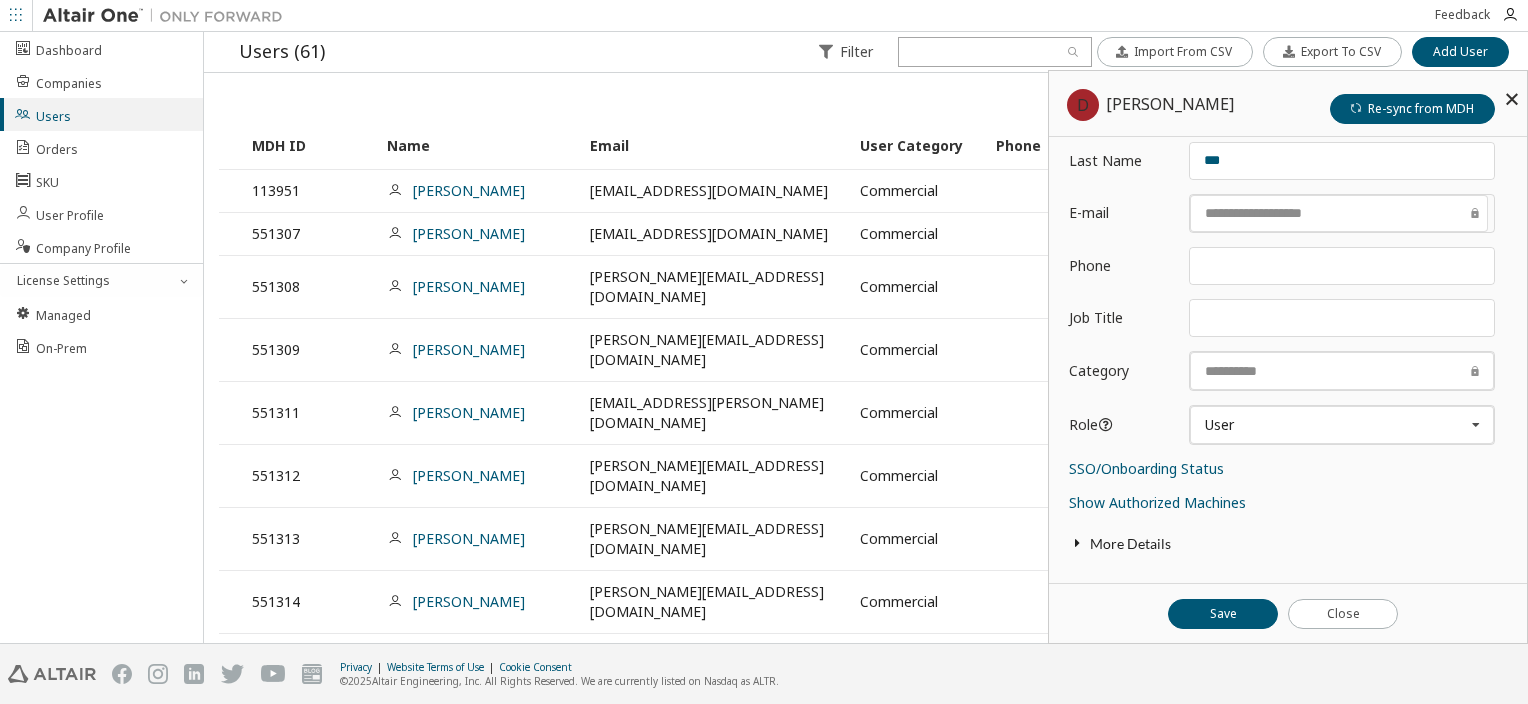 click at bounding box center (1078, 543) 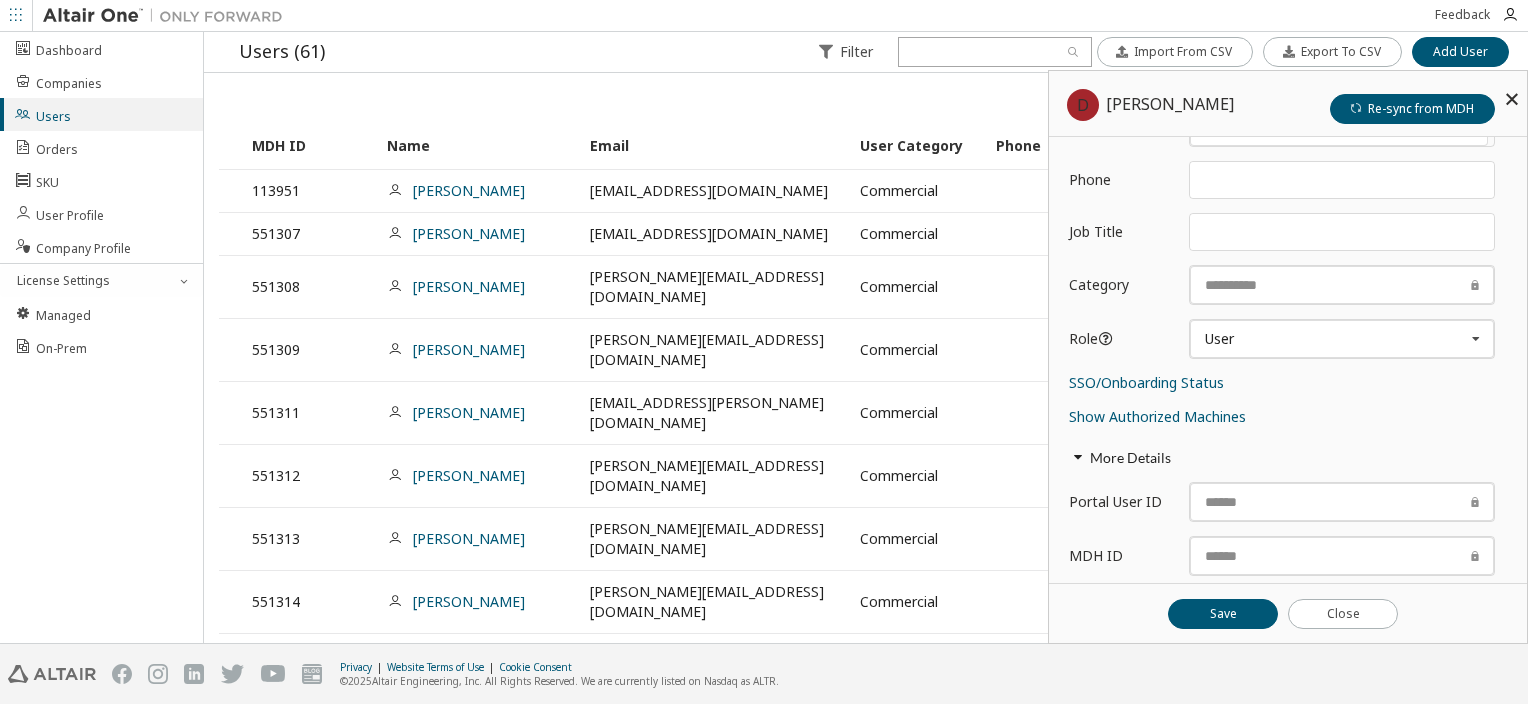 scroll, scrollTop: 275, scrollLeft: 0, axis: vertical 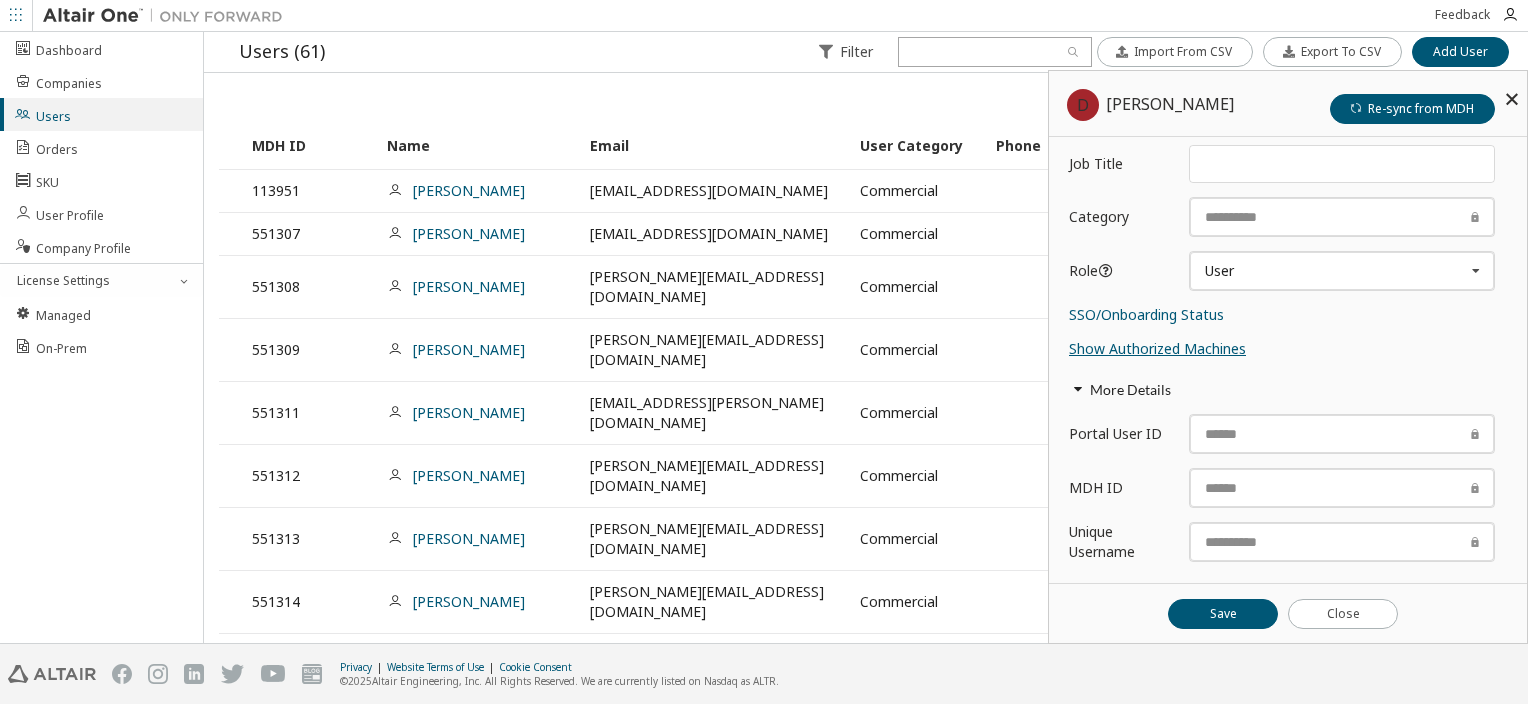 click on "Show Authorized Machines" at bounding box center [1157, 348] 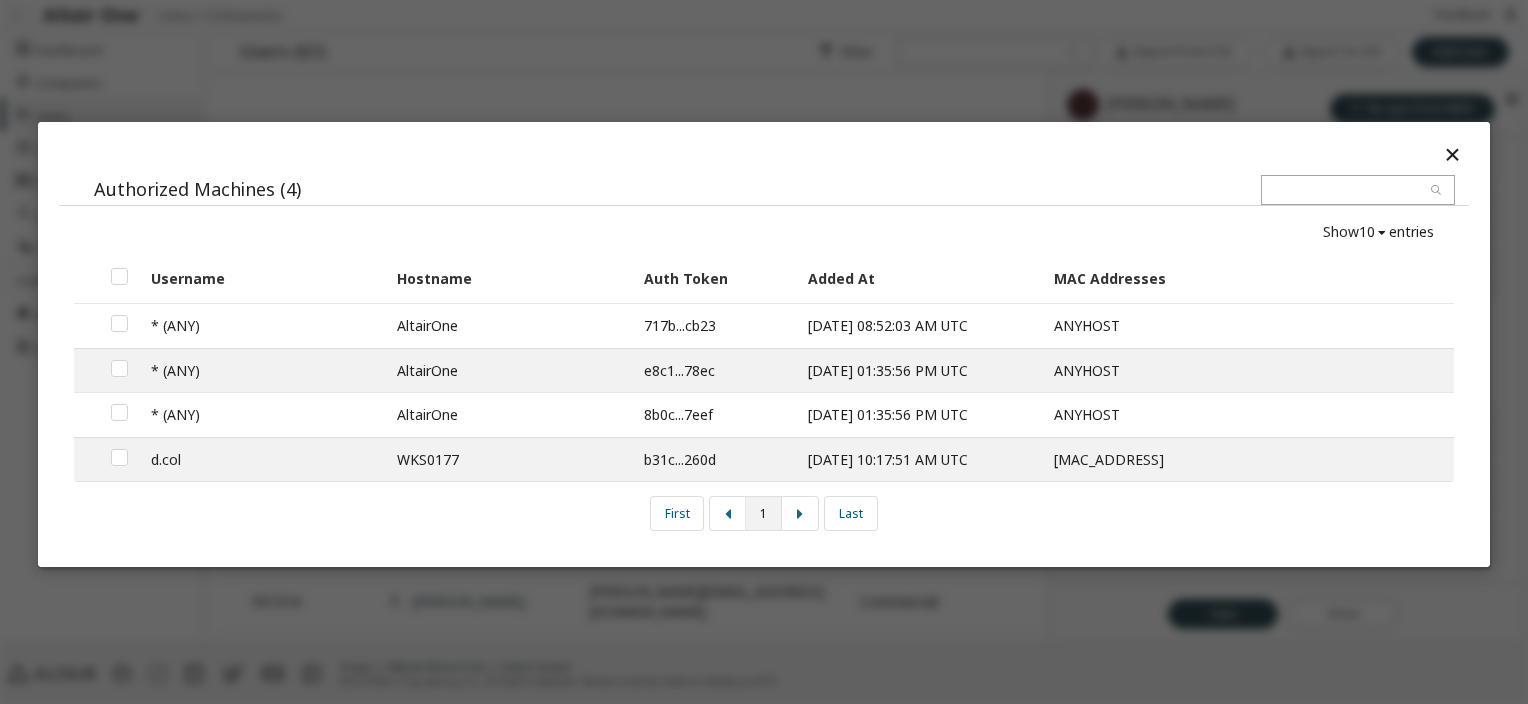 click at bounding box center (1453, 154) 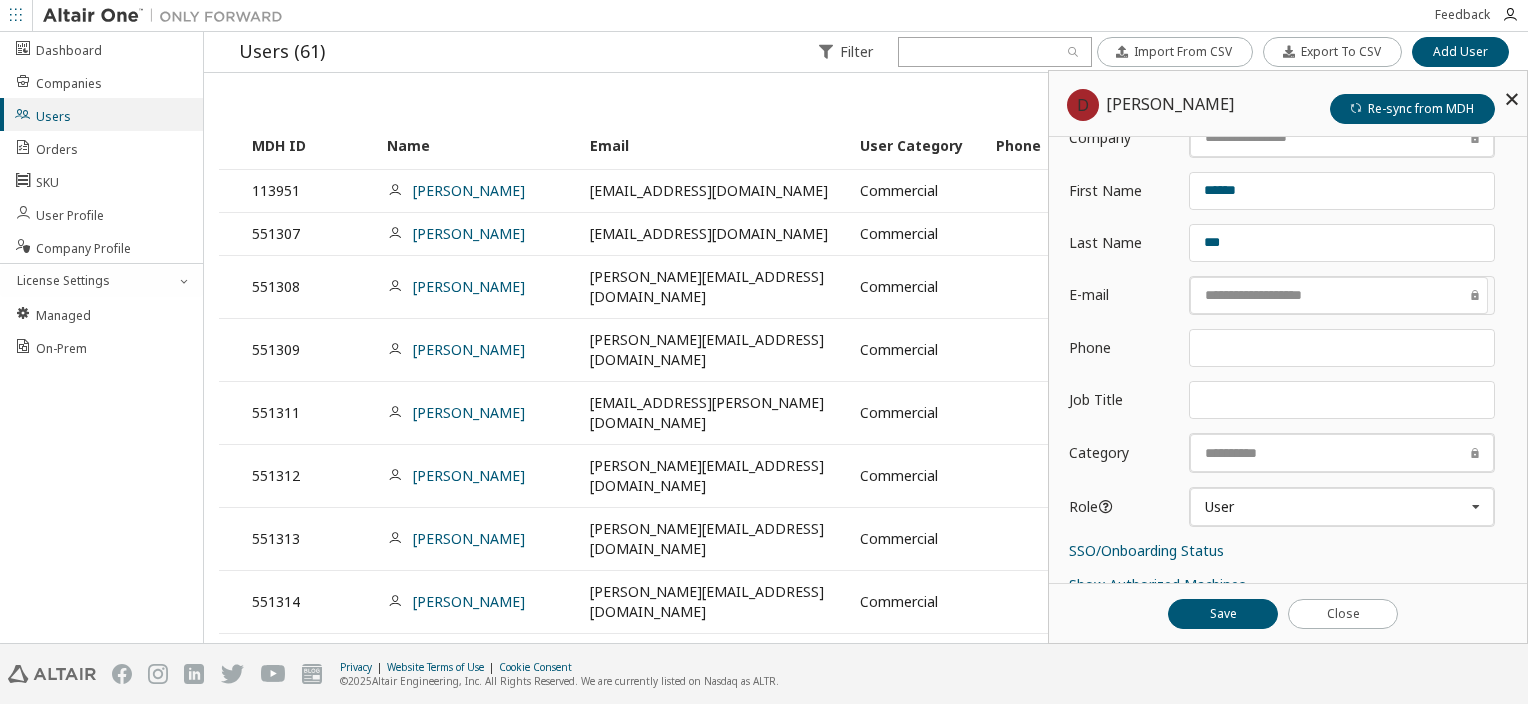 scroll, scrollTop: 0, scrollLeft: 0, axis: both 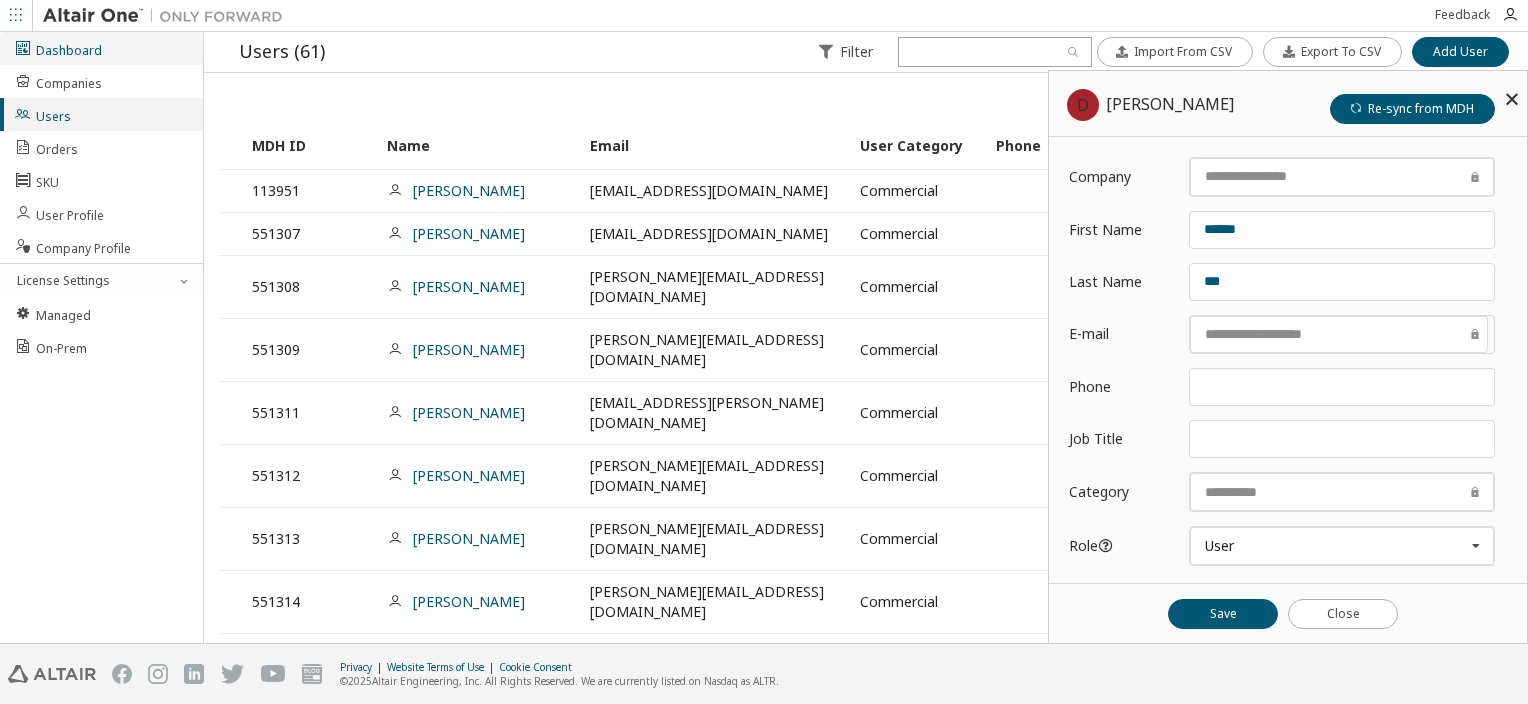 click on "Dashboard" at bounding box center [58, 48] 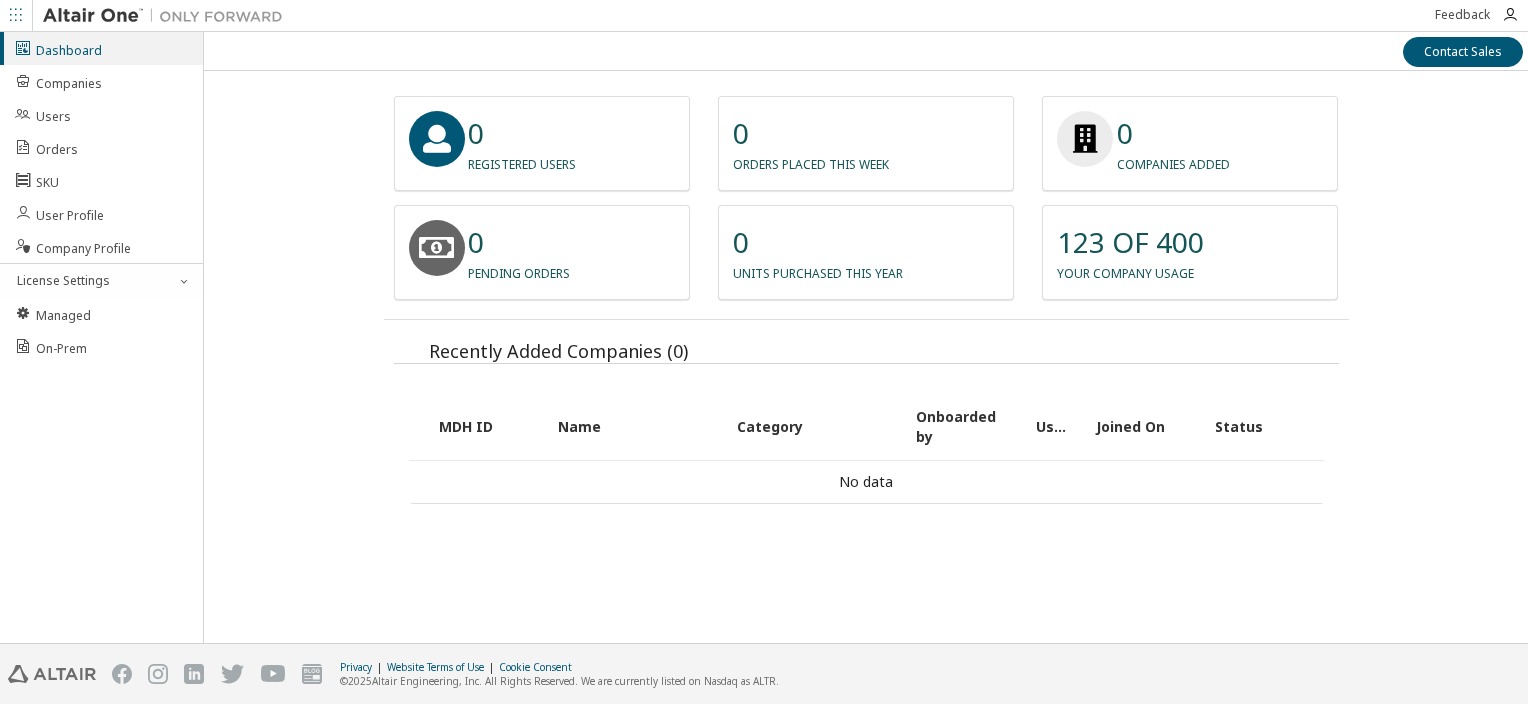 click on "your company usage" at bounding box center [1130, 270] 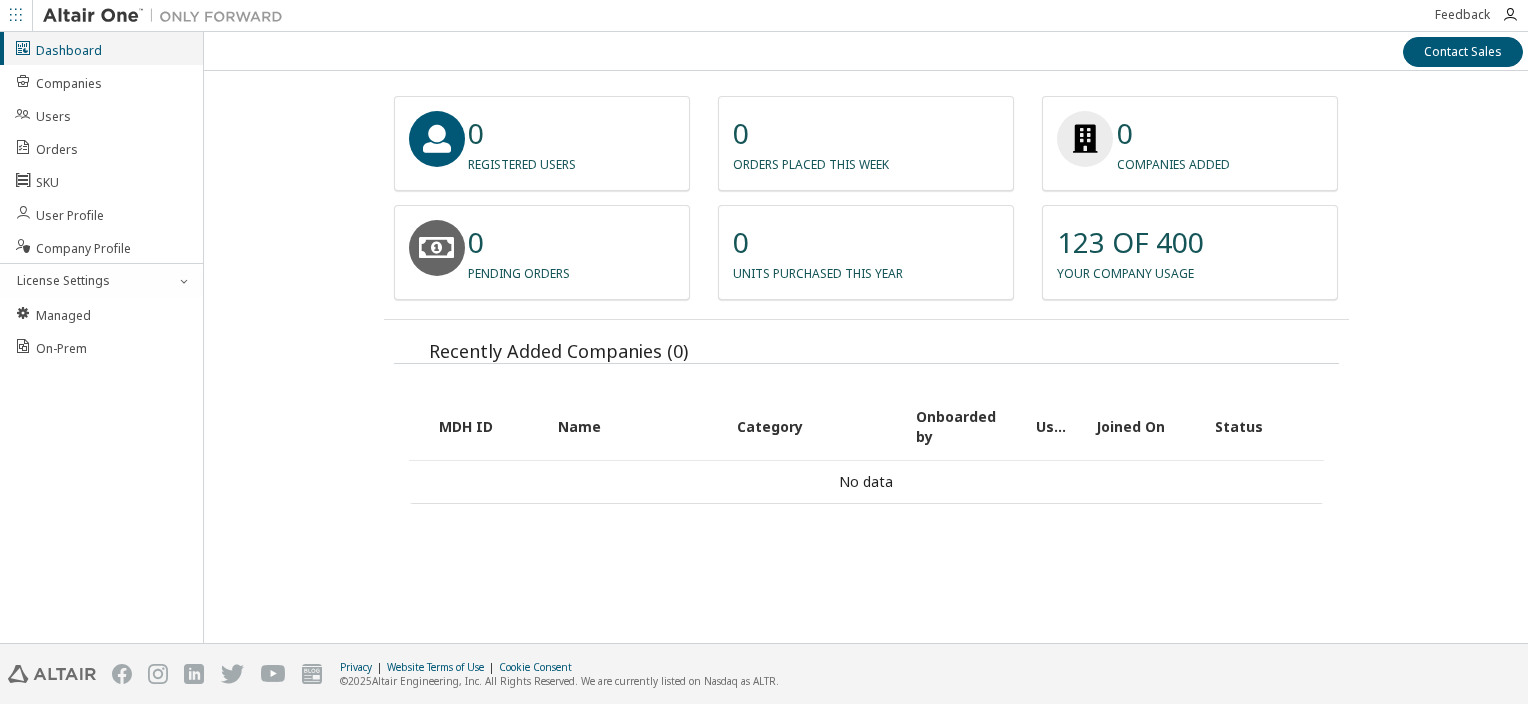click on "Dashboard" at bounding box center (58, 48) 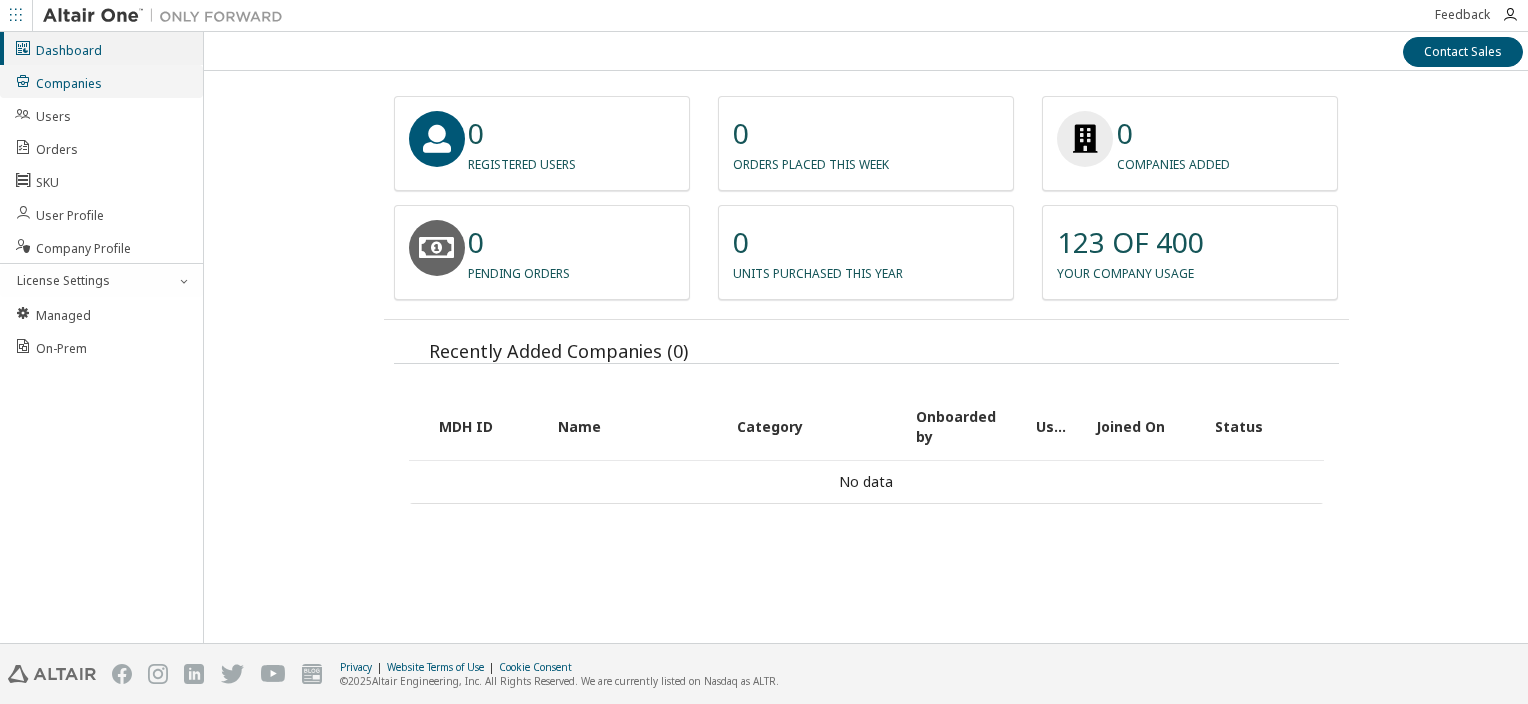 click on "Companies" at bounding box center [58, 81] 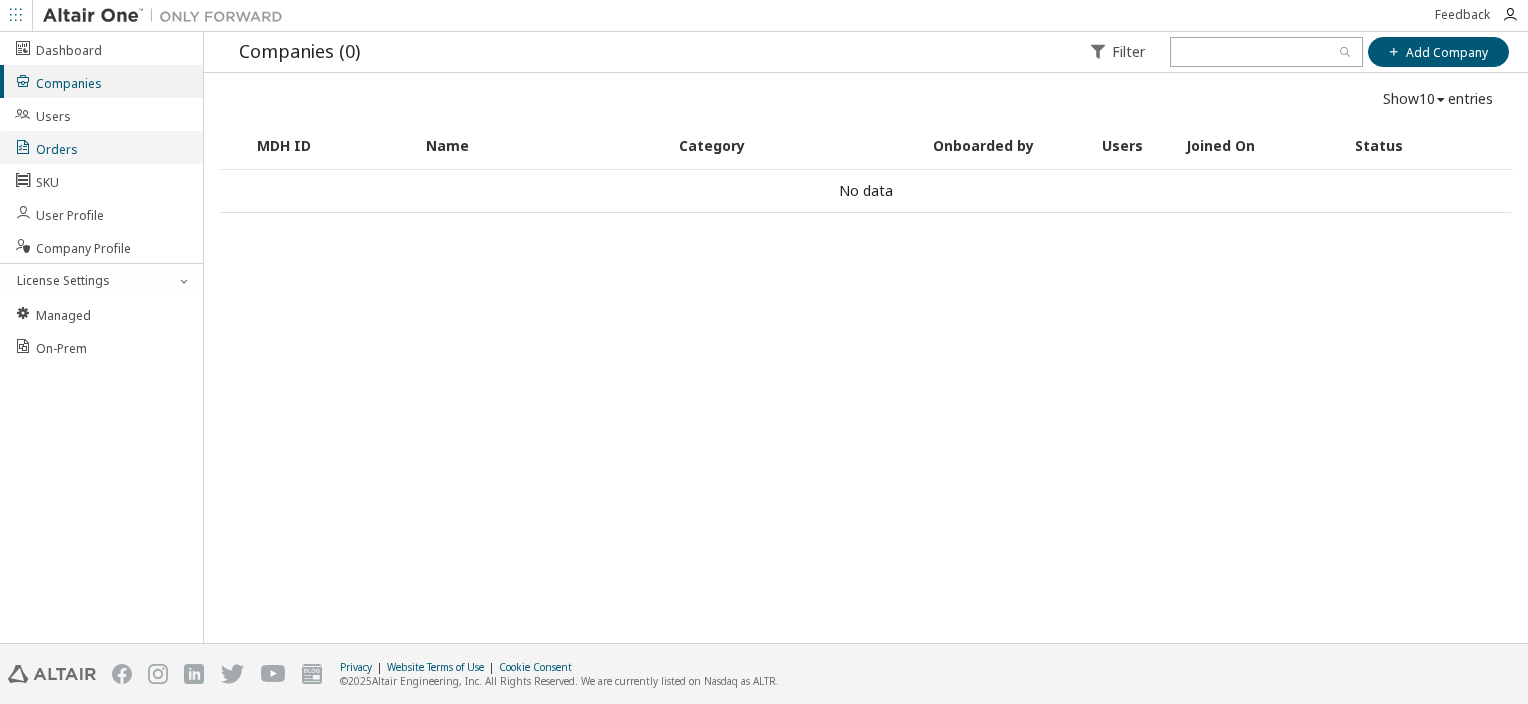 click on "Orders" at bounding box center [101, 147] 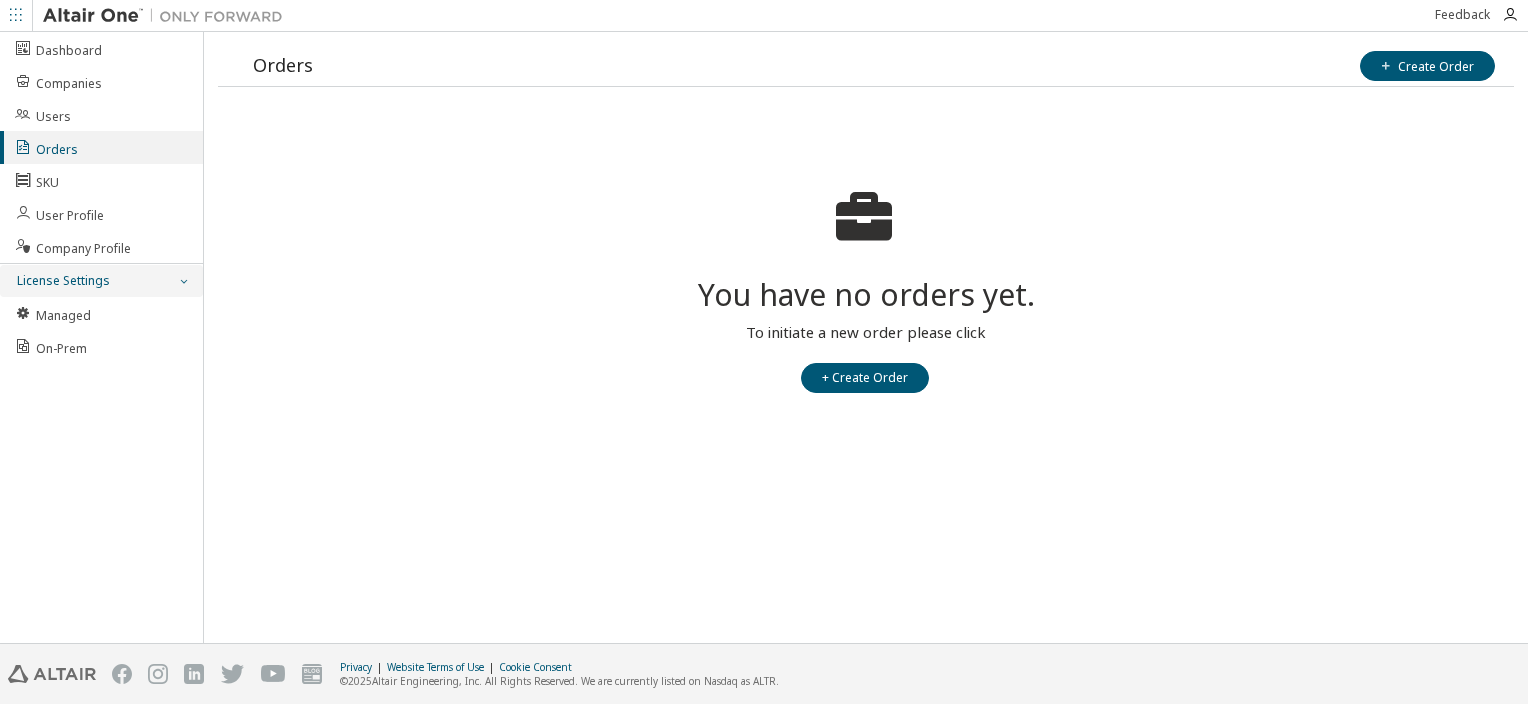 click at bounding box center [183, 281] 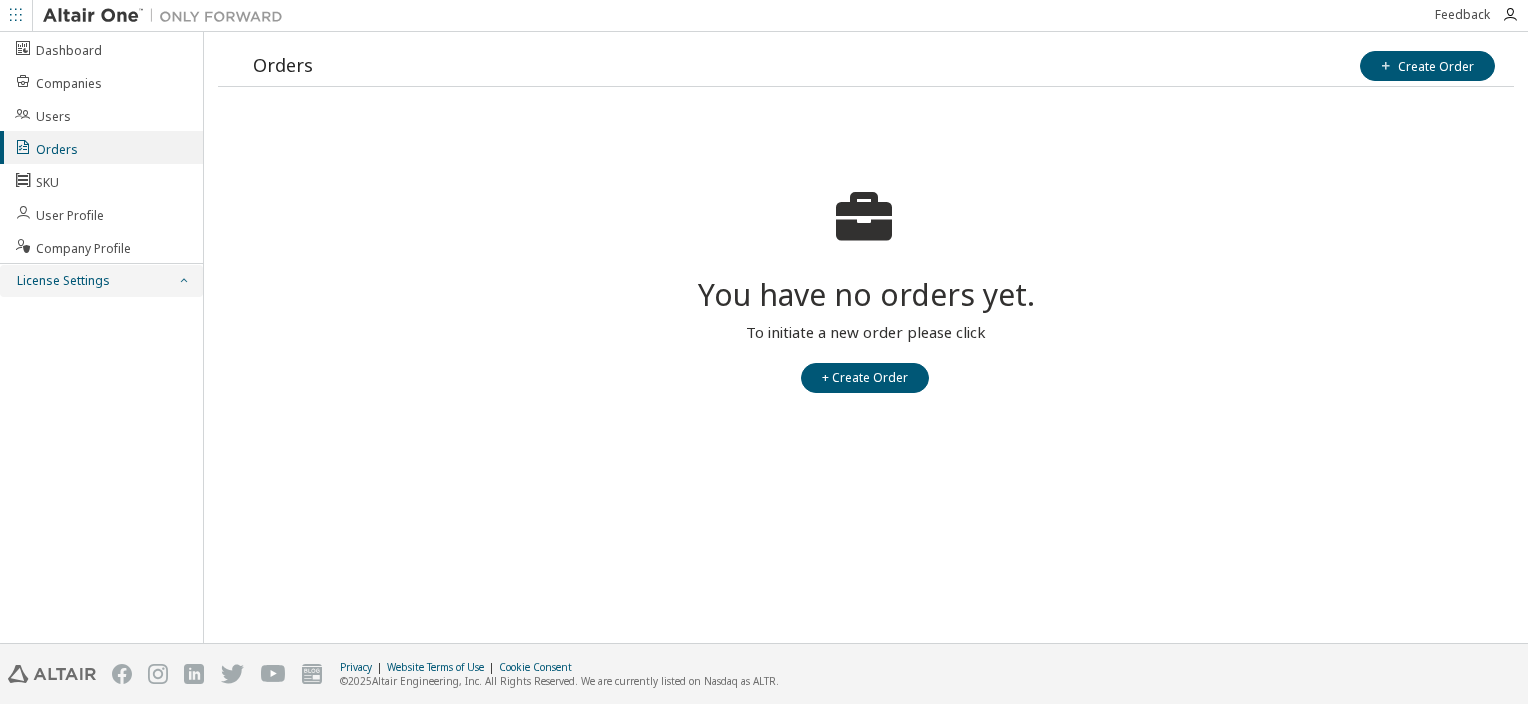 click on "License Settings" at bounding box center [101, 281] 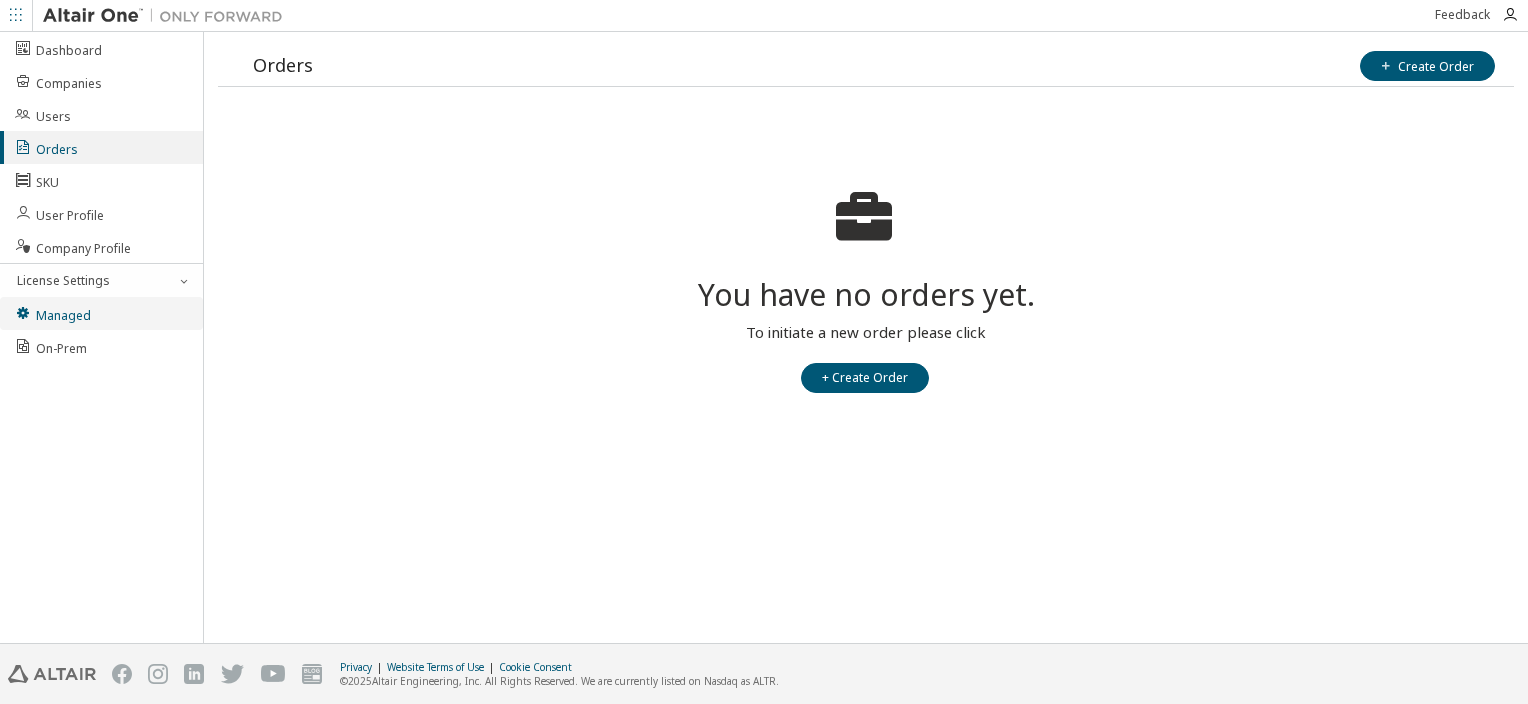 click on "Managed" at bounding box center [52, 313] 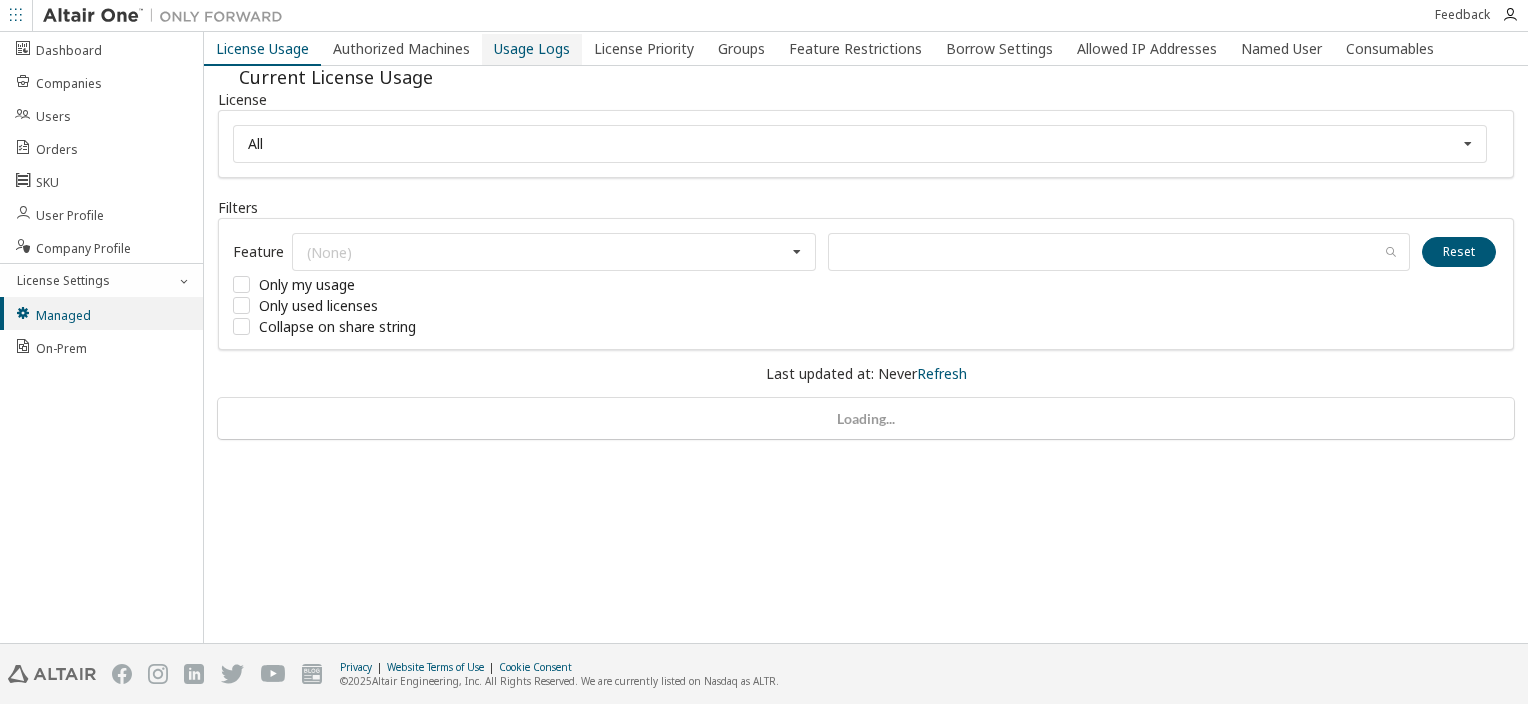 click on "Usage Logs" at bounding box center [532, 49] 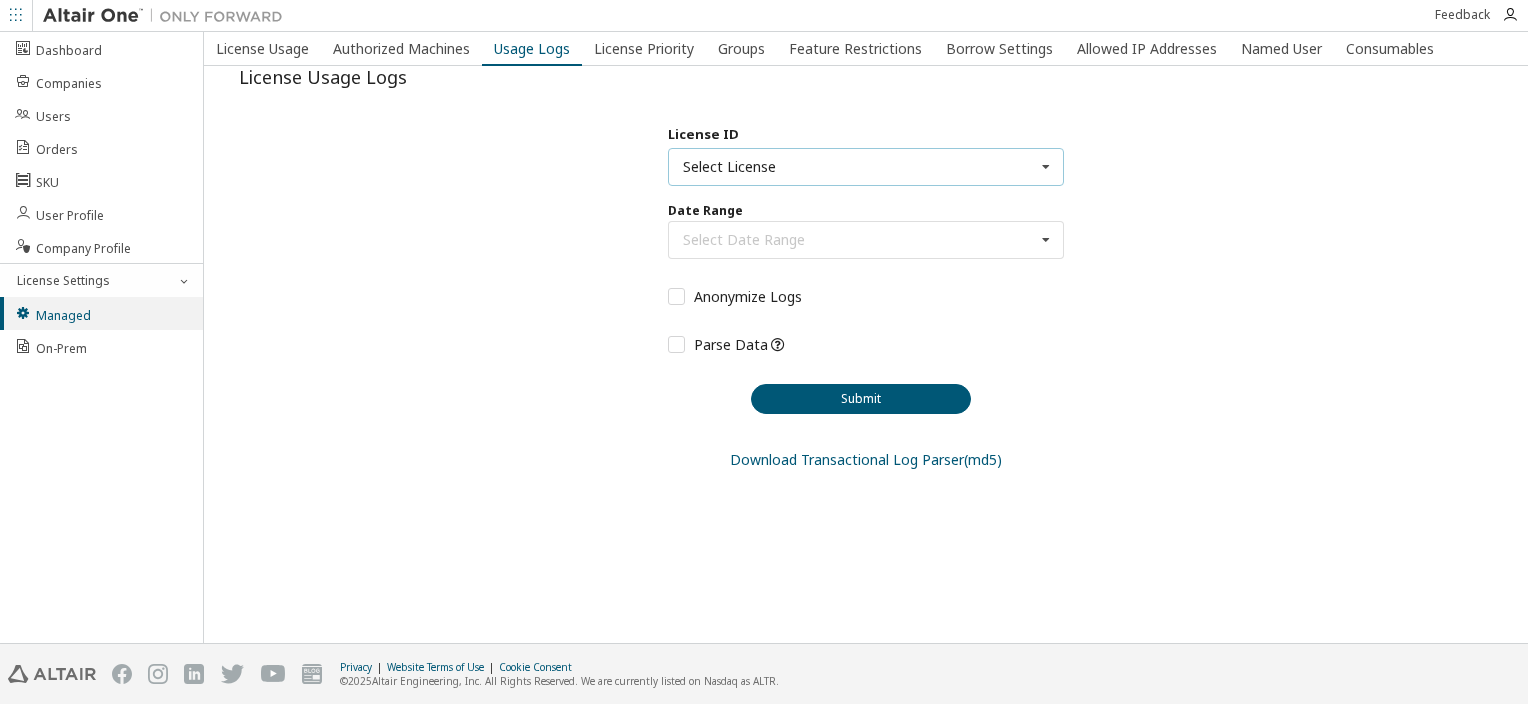 click on "Select License" at bounding box center [866, 167] 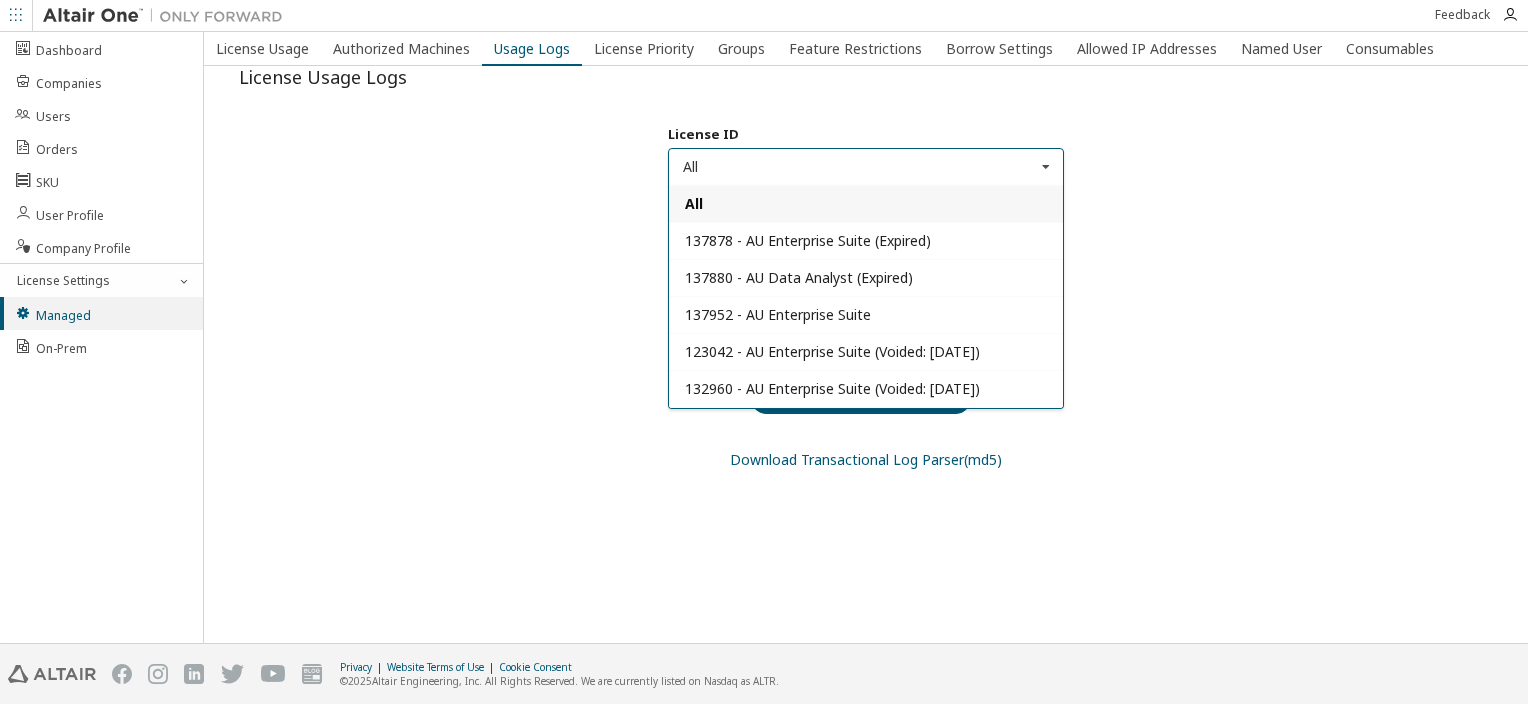 click on "All" at bounding box center [866, 203] 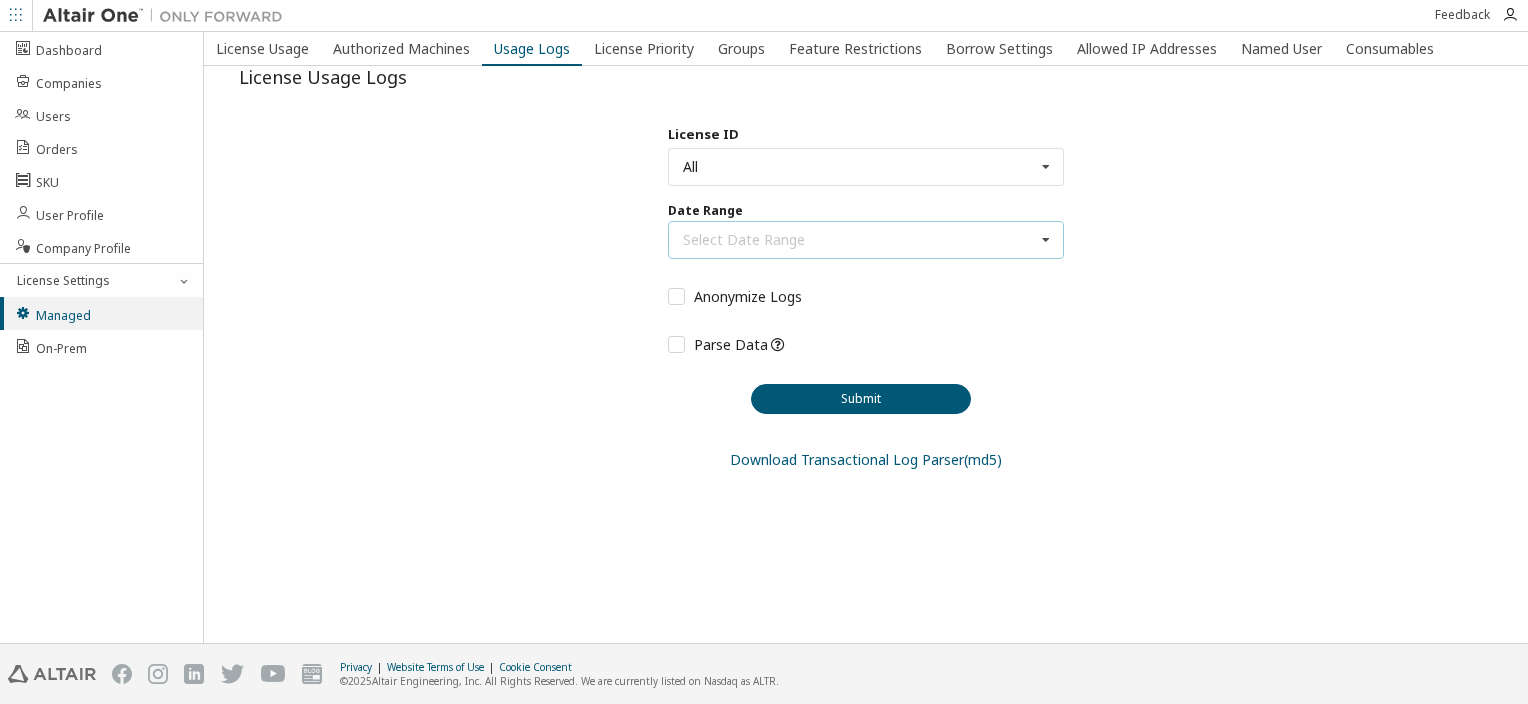 click on "Select Date Range Last 30 days Year to date Custom Date Range" at bounding box center [866, 240] 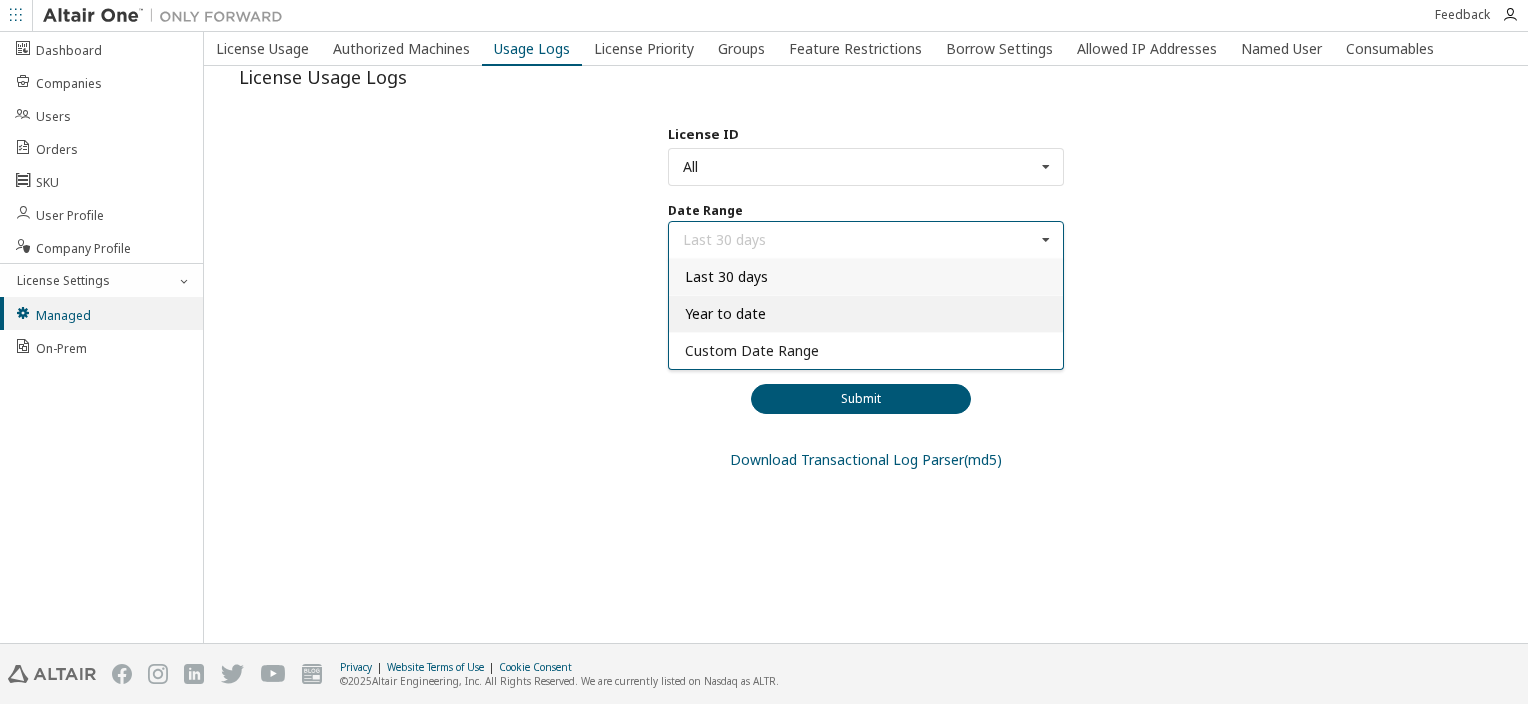 click on "Year to date" at bounding box center [725, 313] 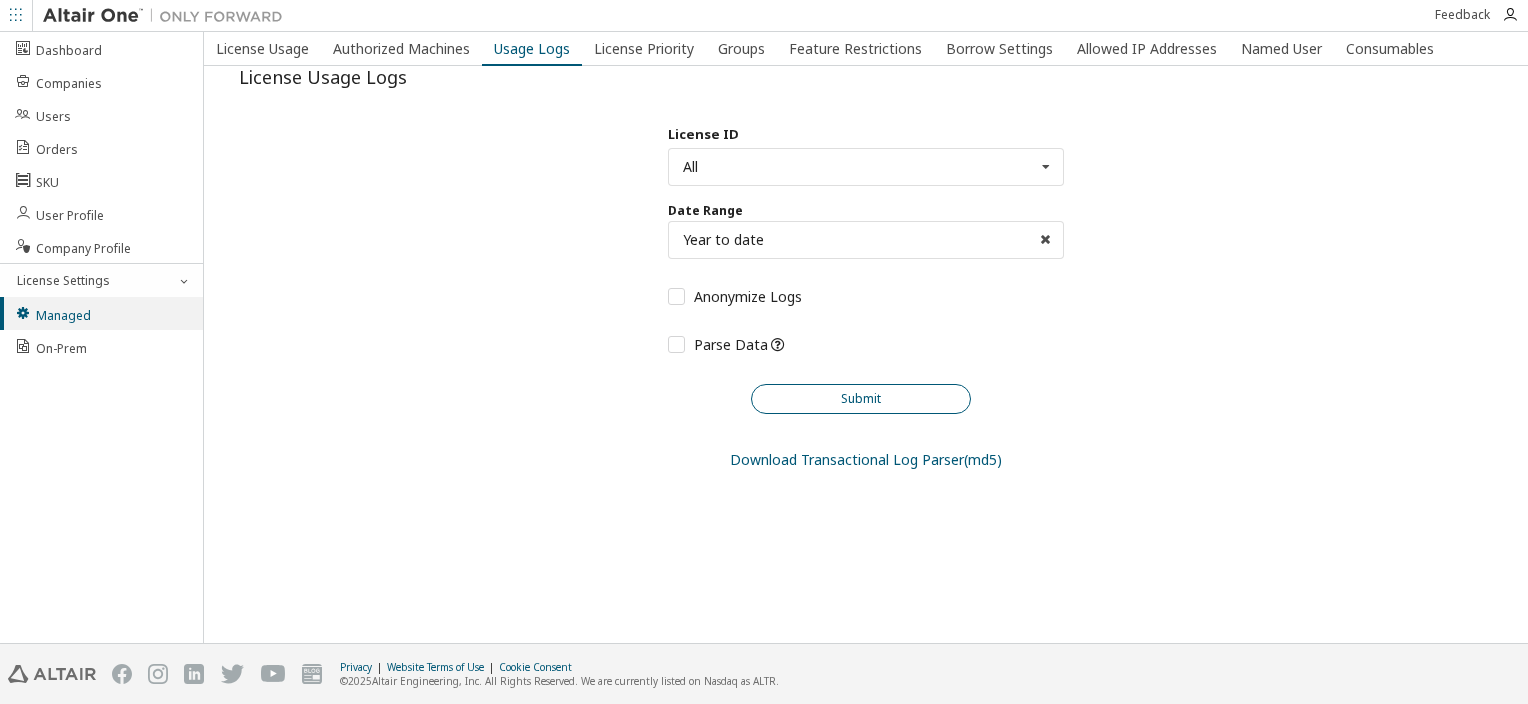 click on "Submit" at bounding box center (861, 399) 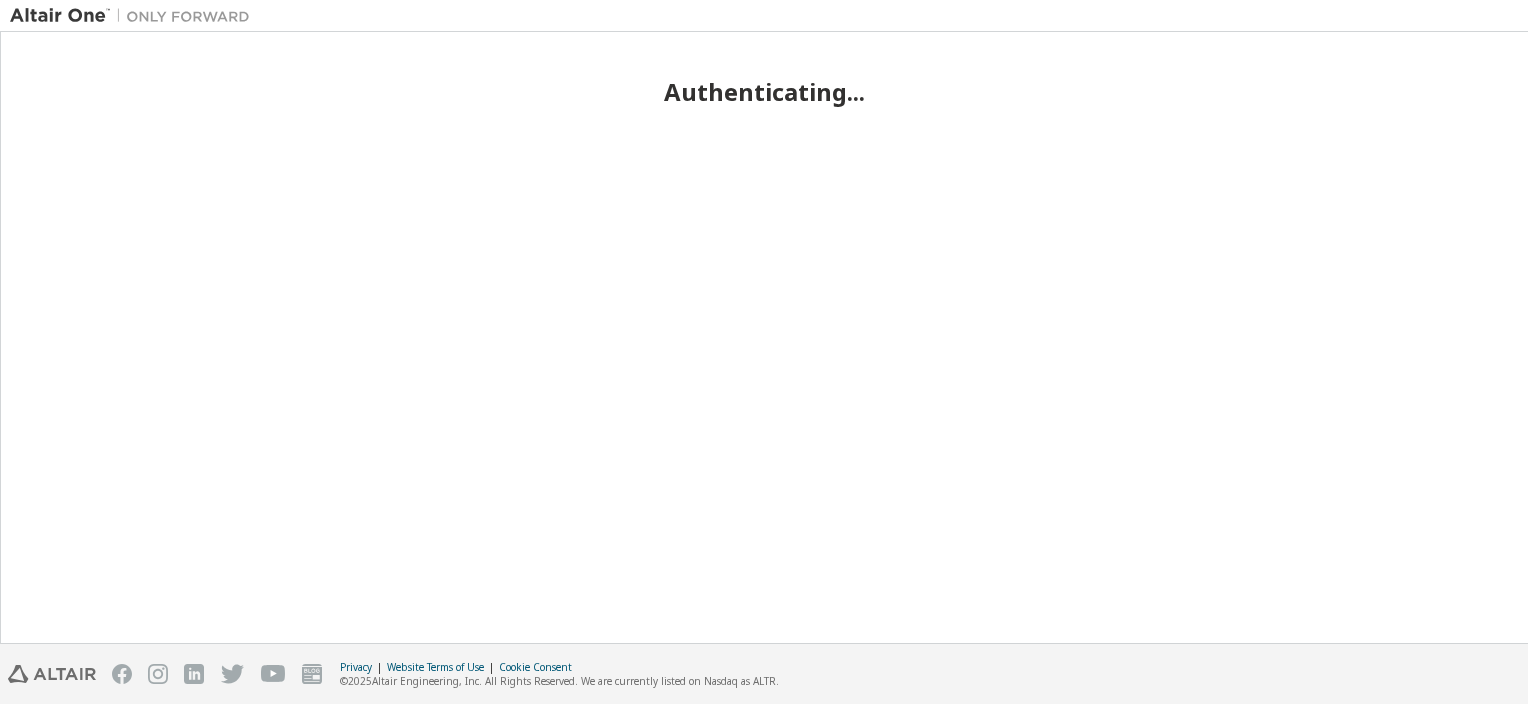 scroll, scrollTop: 0, scrollLeft: 0, axis: both 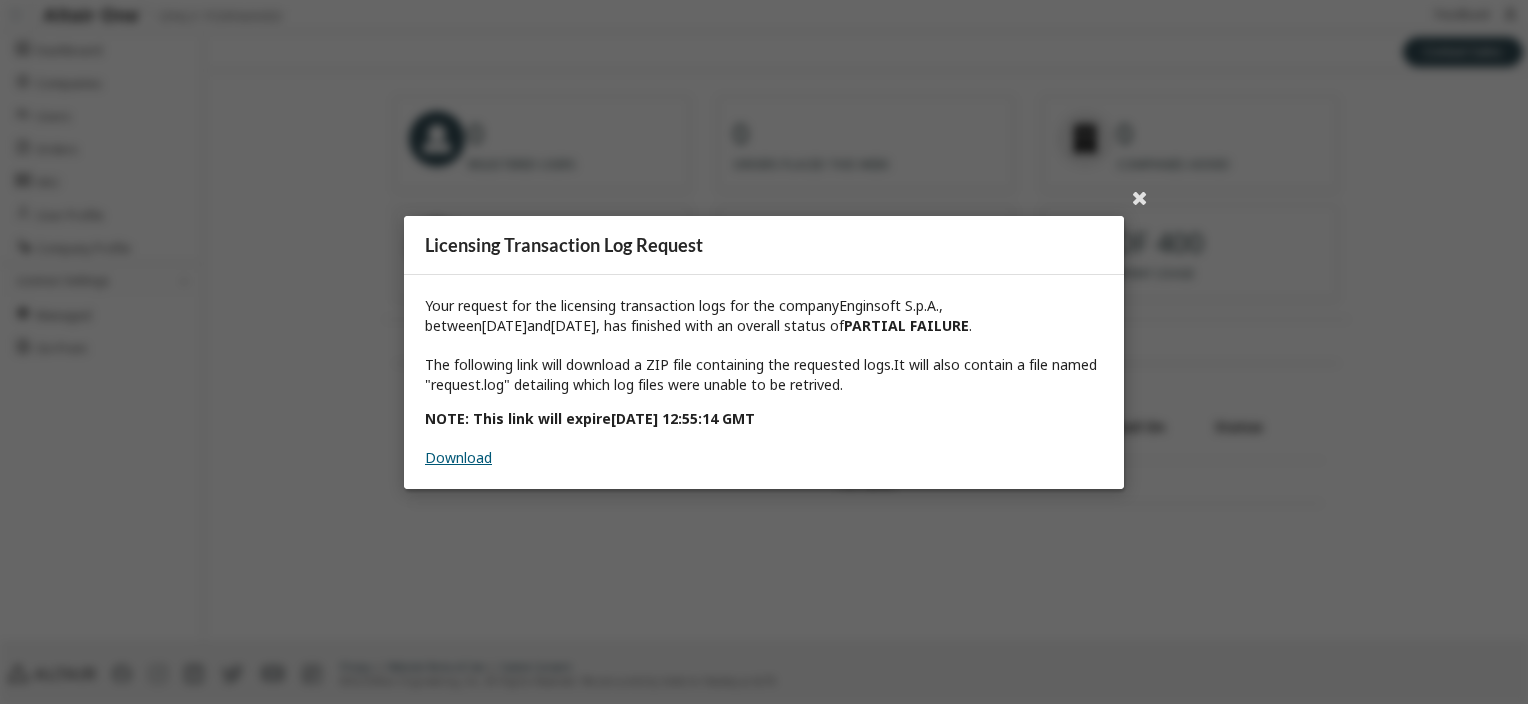 click on "Download" at bounding box center [458, 457] 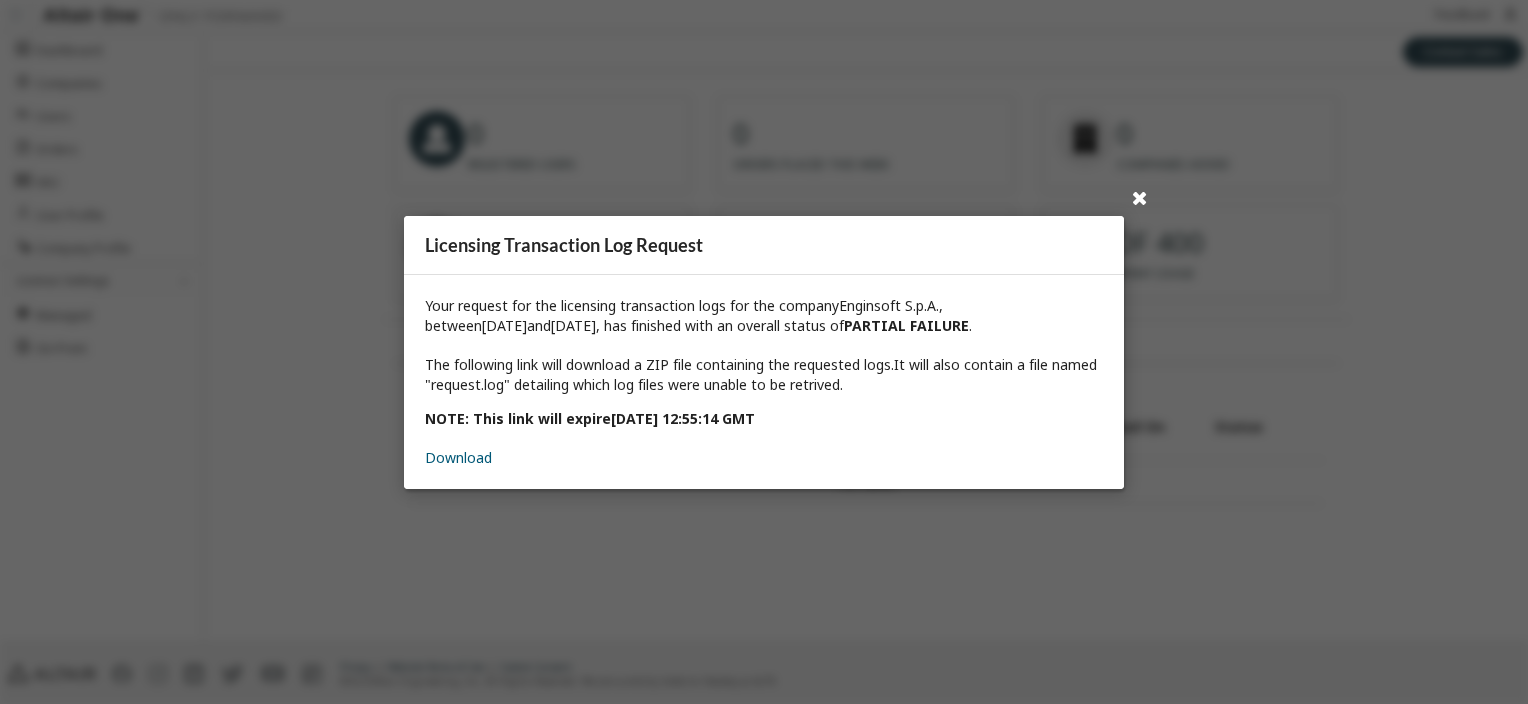 click at bounding box center (1140, 197) 